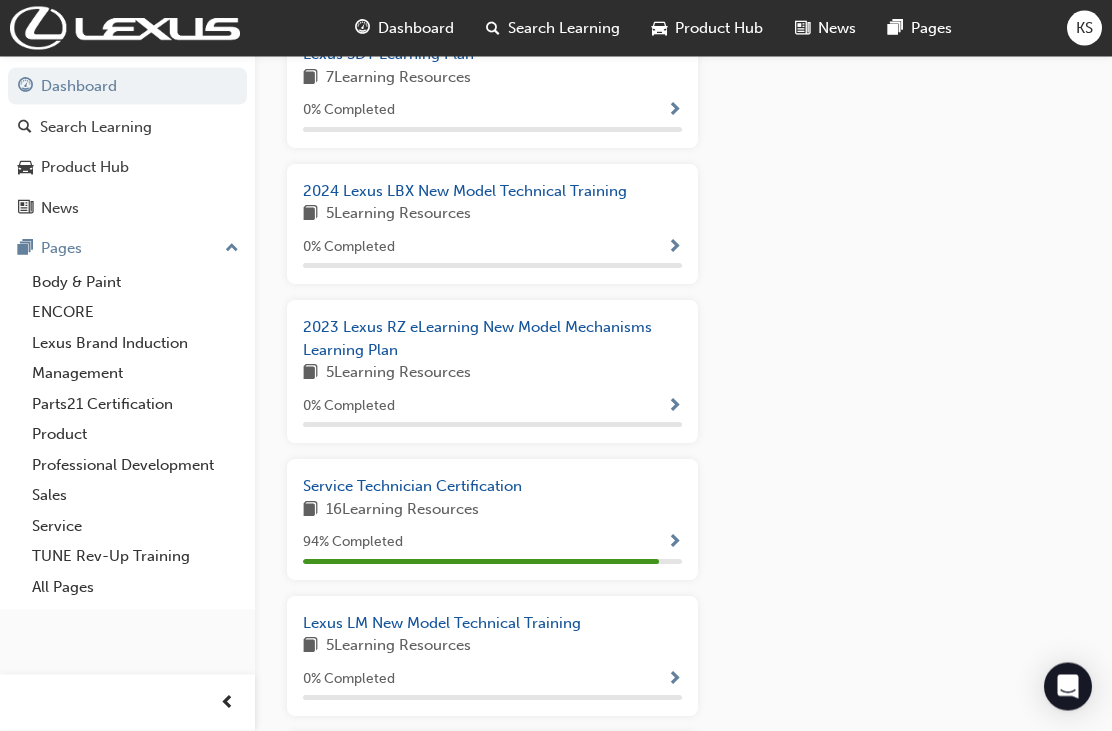 scroll, scrollTop: 1045, scrollLeft: 0, axis: vertical 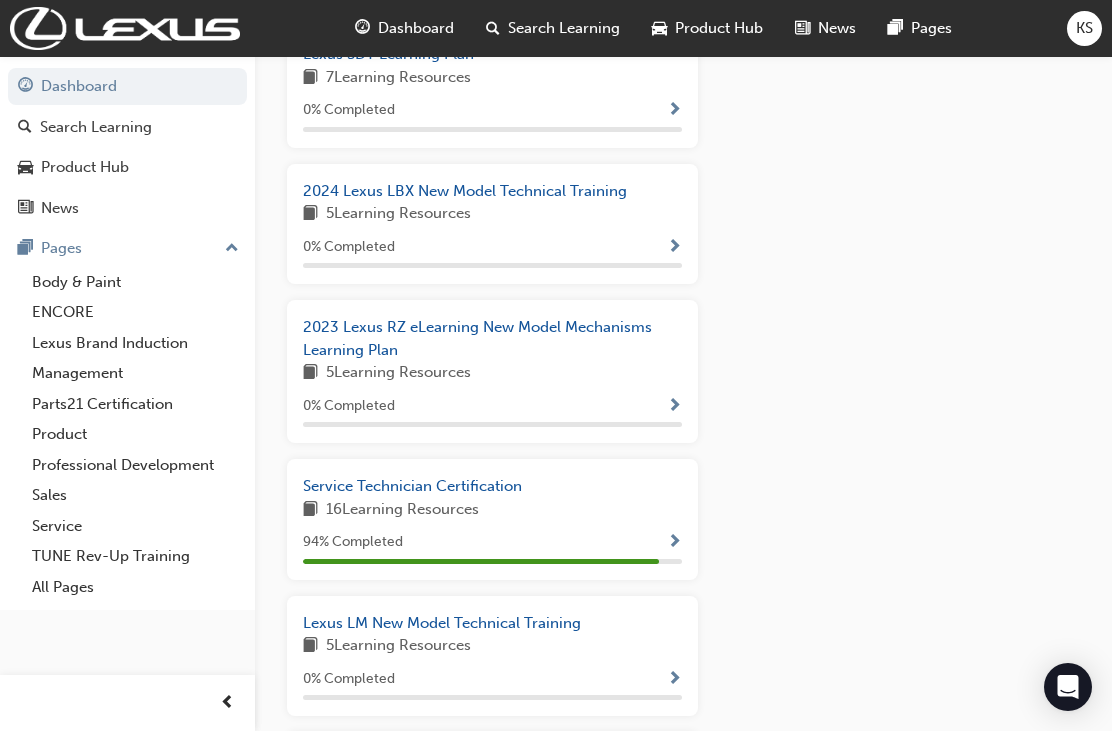 click on "2023 Lexus RZ eLearning New Model Mechanisms Learning Plan 5  Learning Resources 0 % Completed" at bounding box center [492, 379] 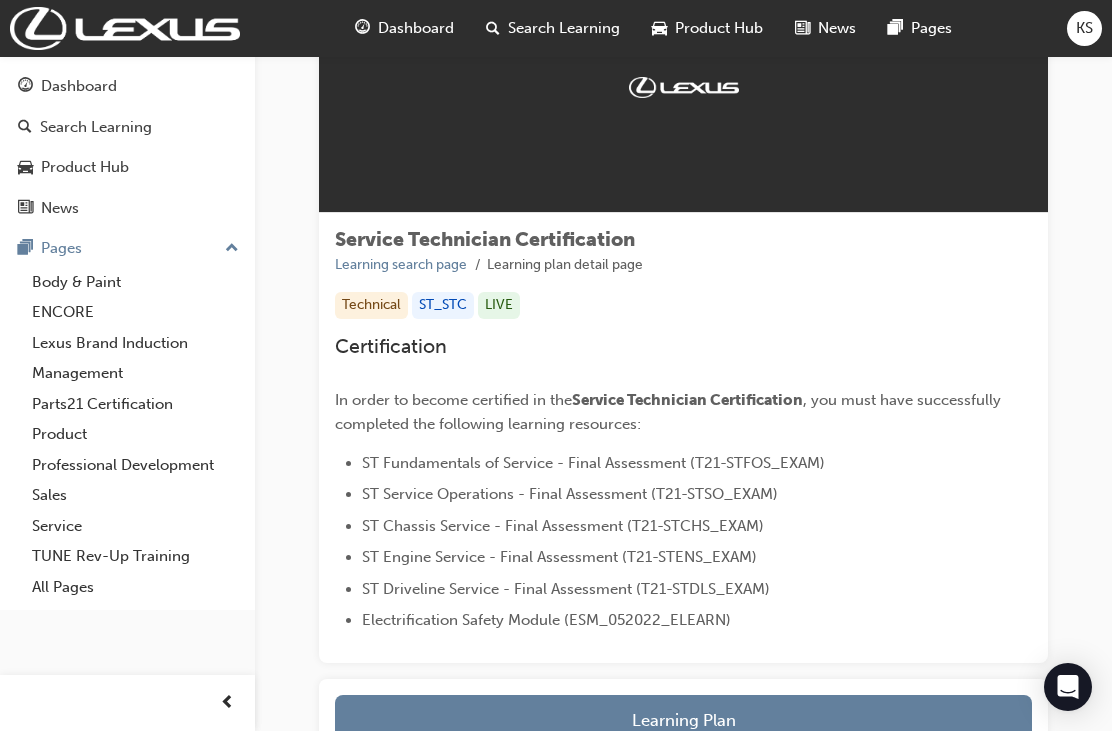 scroll, scrollTop: 285, scrollLeft: 0, axis: vertical 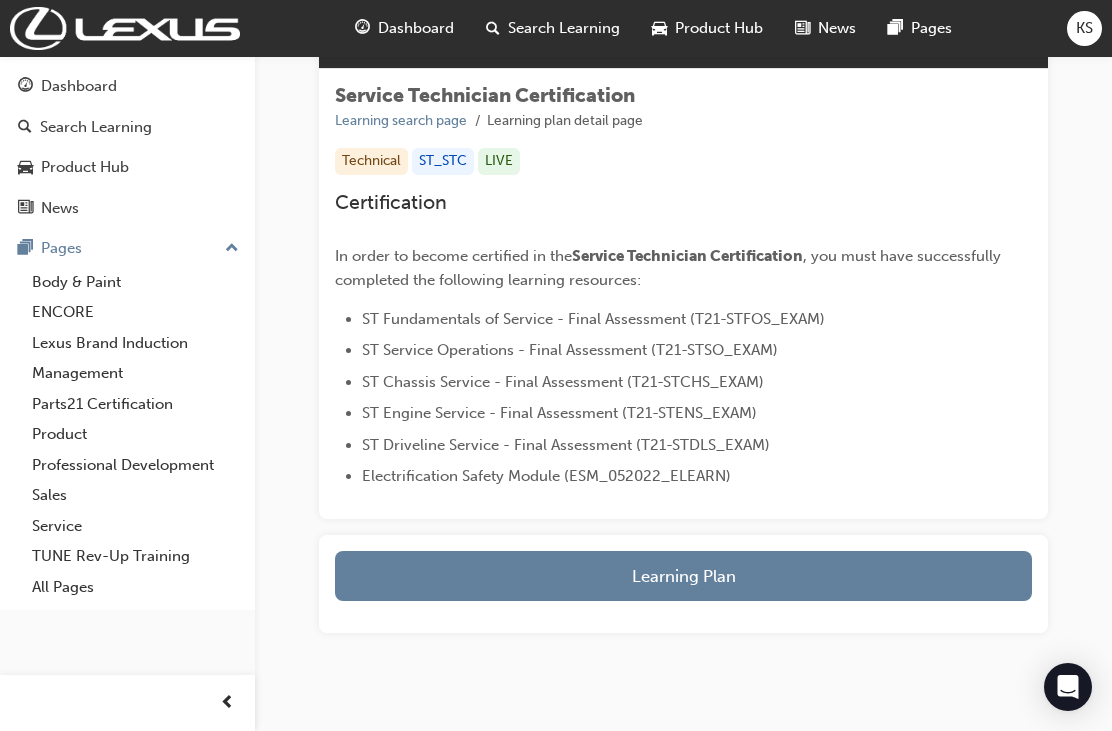 click on "Learning Plan" at bounding box center [683, 576] 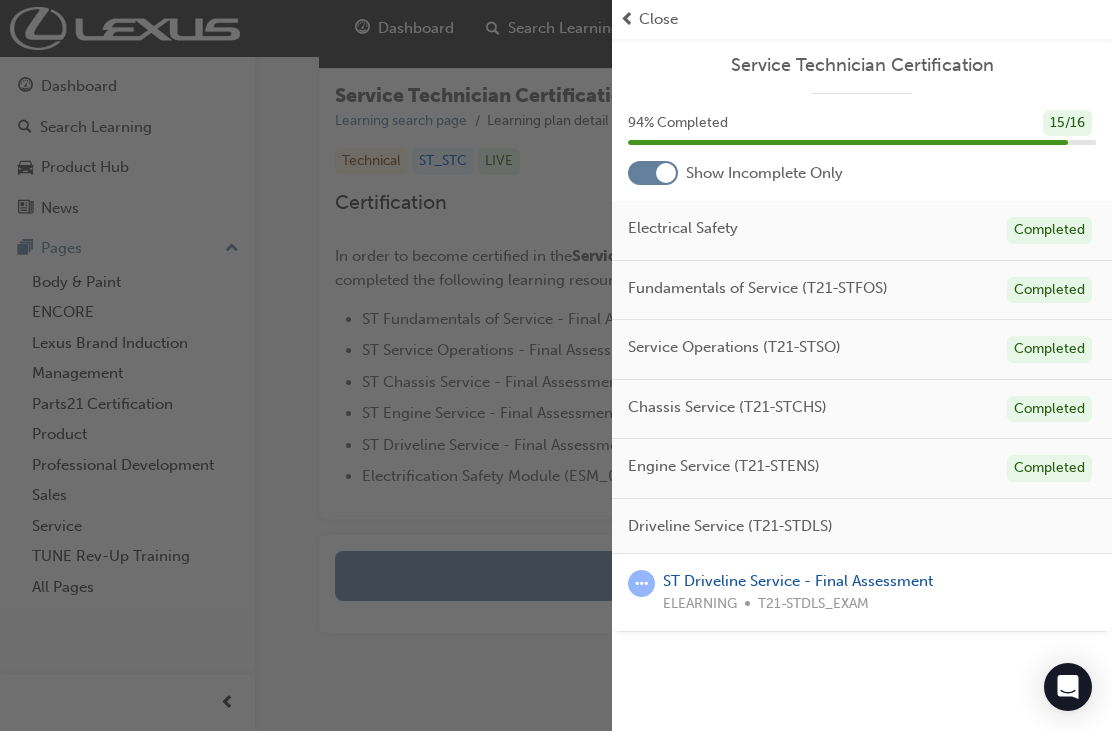 click on "ST Driveline Service - Final Assessment" at bounding box center (798, 581) 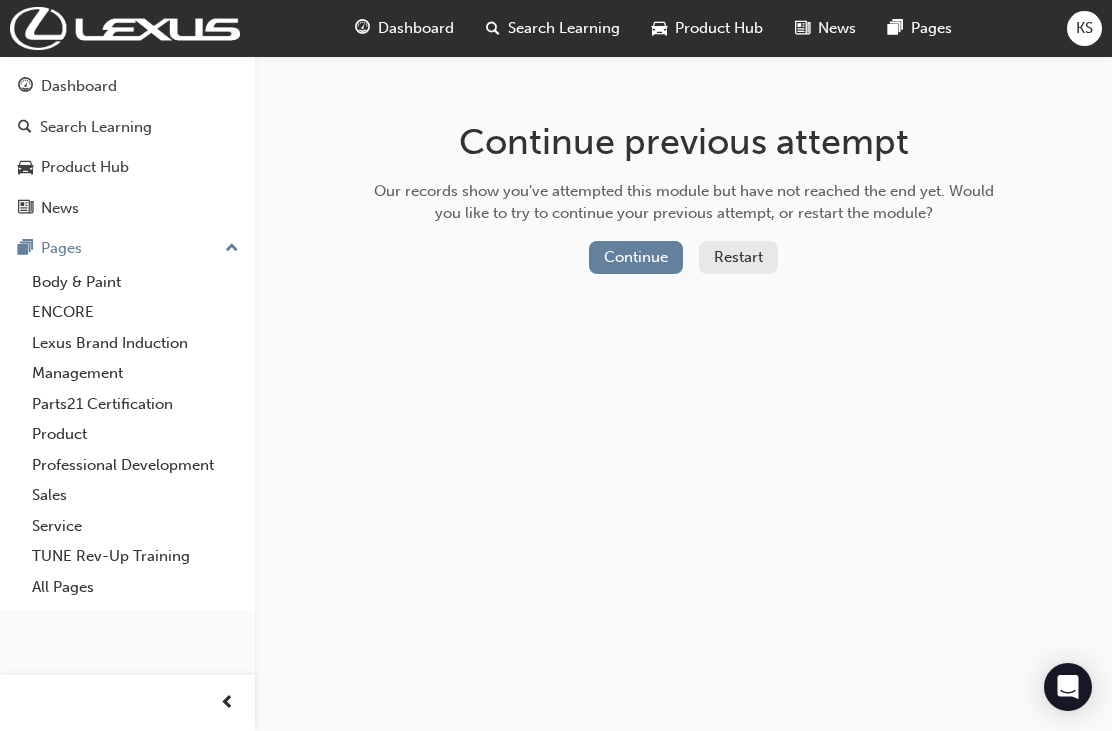 click on "Continue" at bounding box center [636, 257] 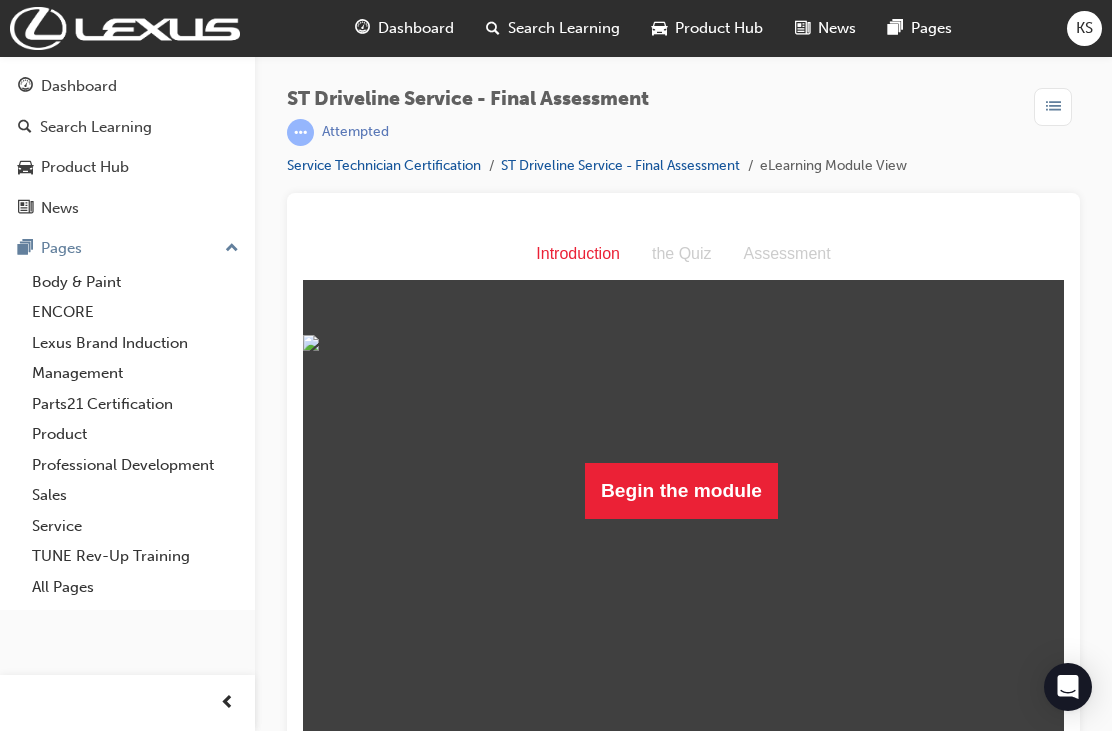 scroll, scrollTop: 0, scrollLeft: 0, axis: both 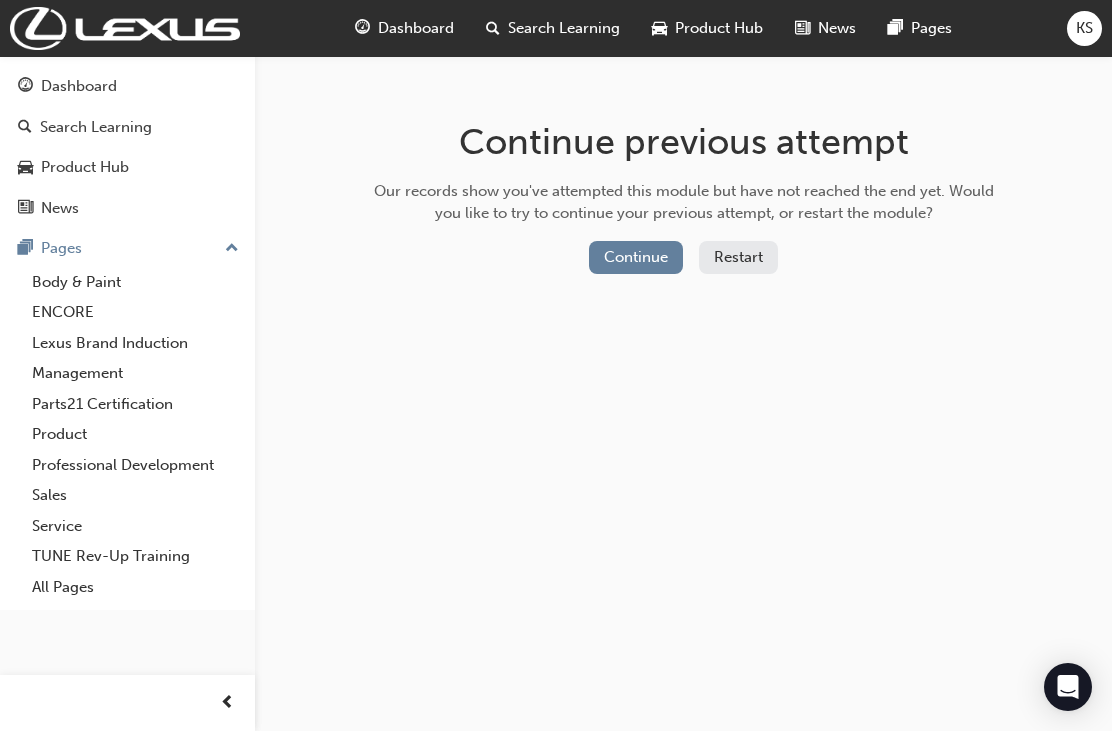click on "Continue" at bounding box center [636, 257] 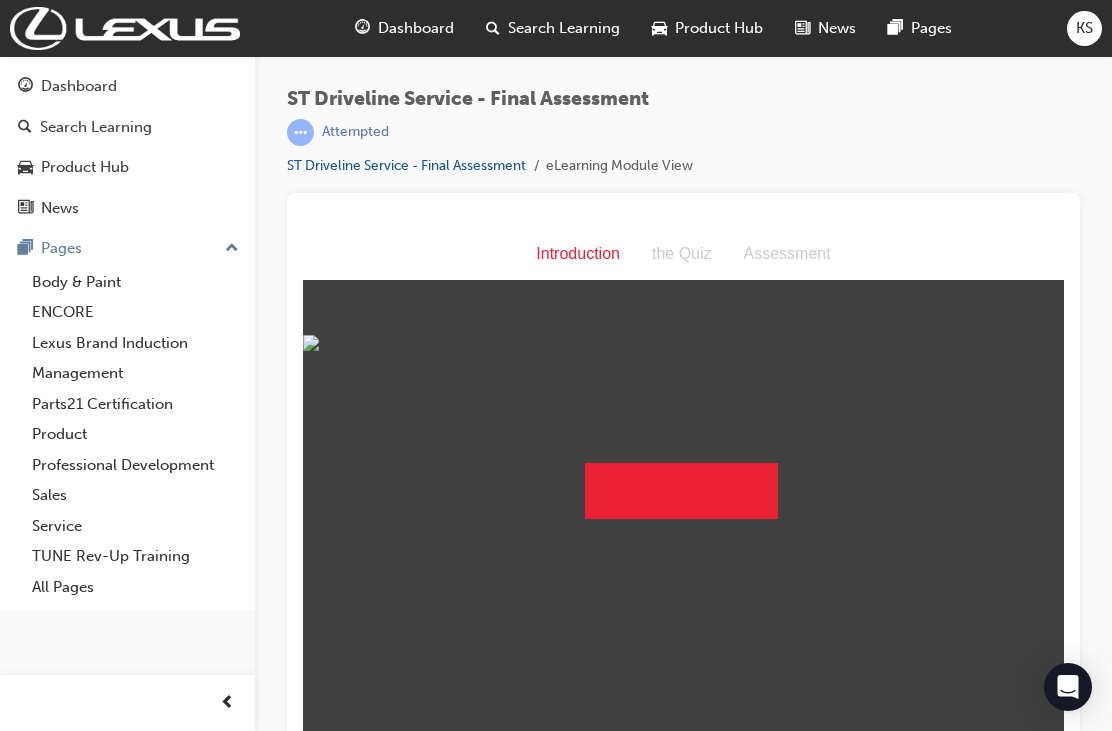 scroll, scrollTop: 0, scrollLeft: 0, axis: both 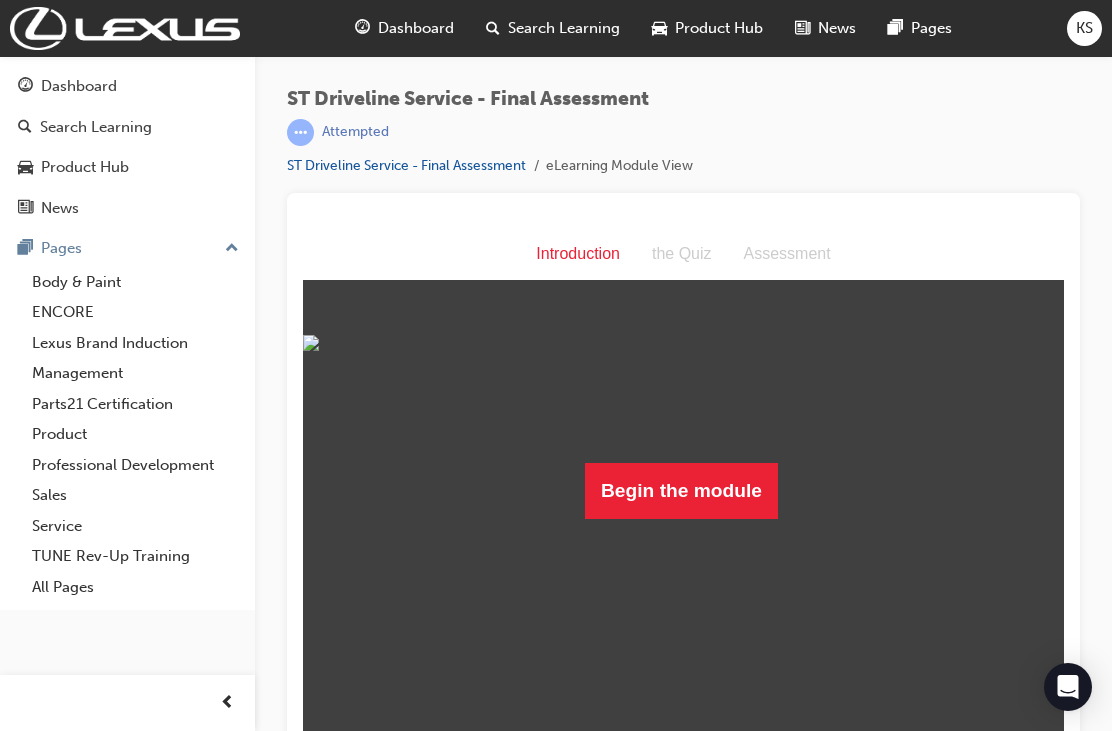 click on "Begin the module" at bounding box center [681, 491] 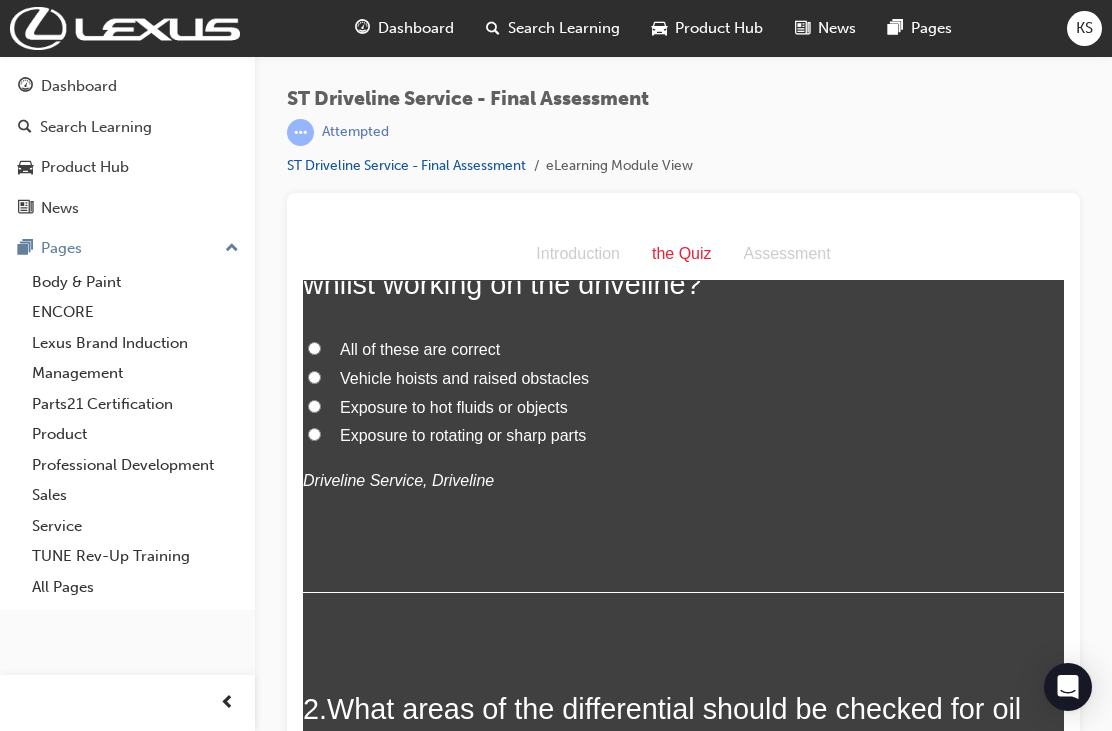 scroll, scrollTop: 183, scrollLeft: 0, axis: vertical 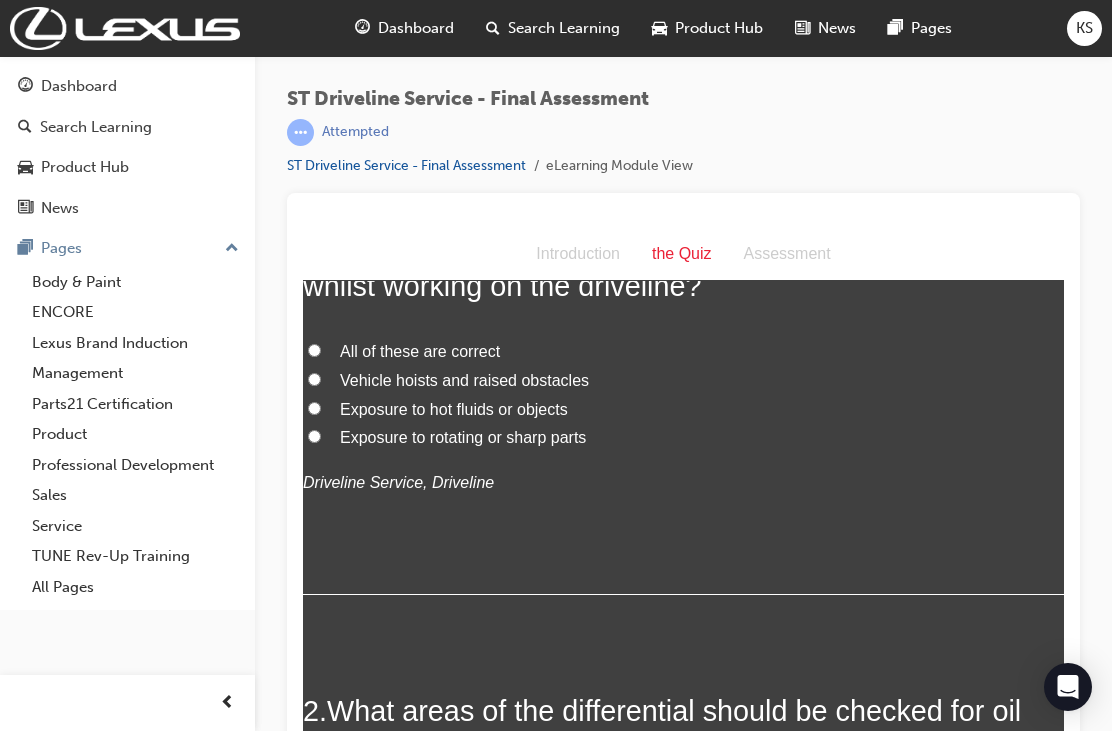 click on "Exposure to rotating or sharp parts" at bounding box center [314, 436] 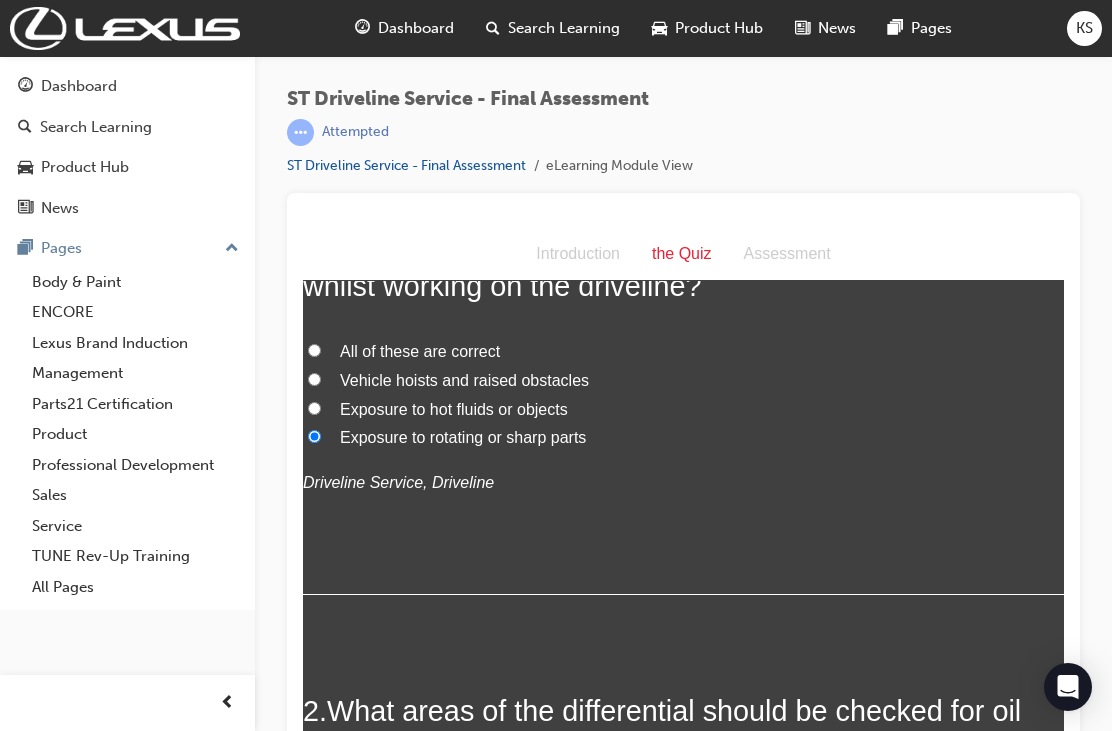 radio on "true" 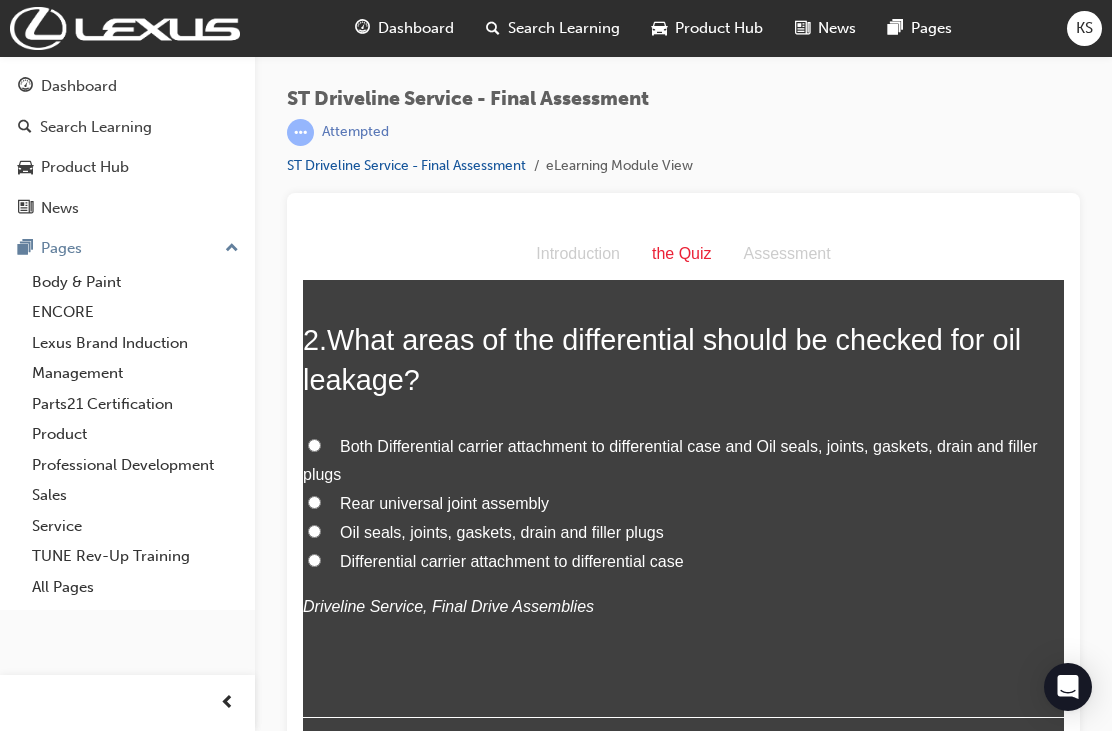scroll, scrollTop: 558, scrollLeft: 0, axis: vertical 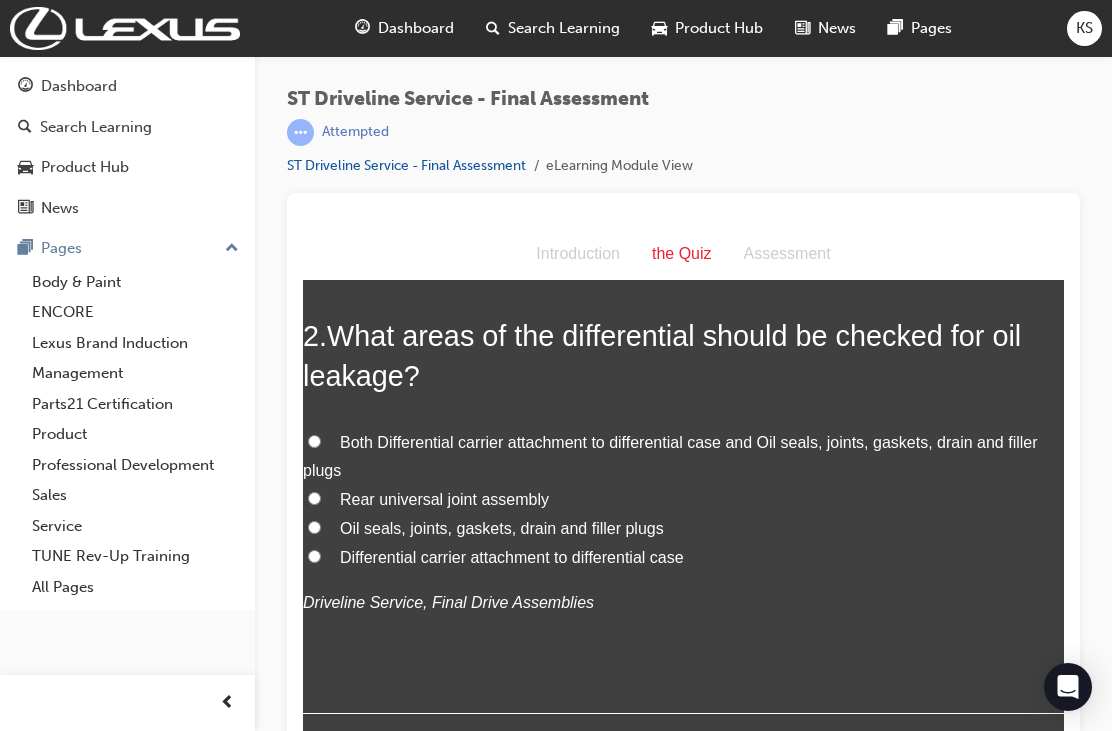 click on "Both Differential carrier attachment to differential case and Oil seals, joints, gaskets, drain and filler plugs" at bounding box center [314, 441] 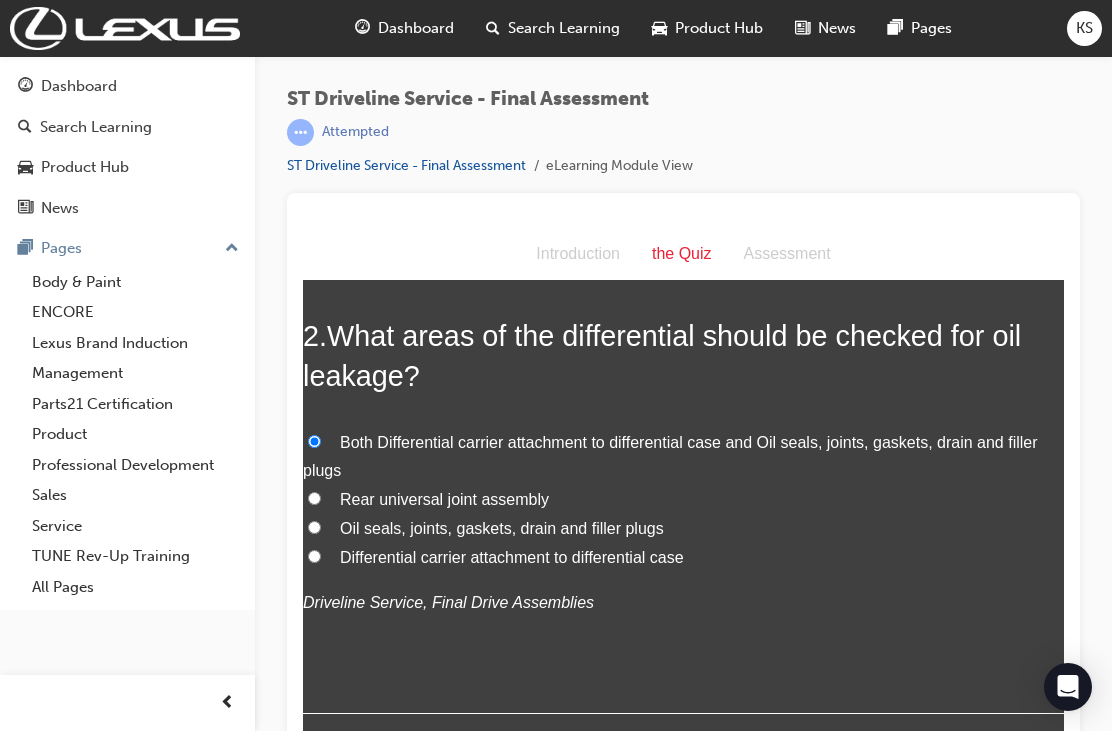 radio on "true" 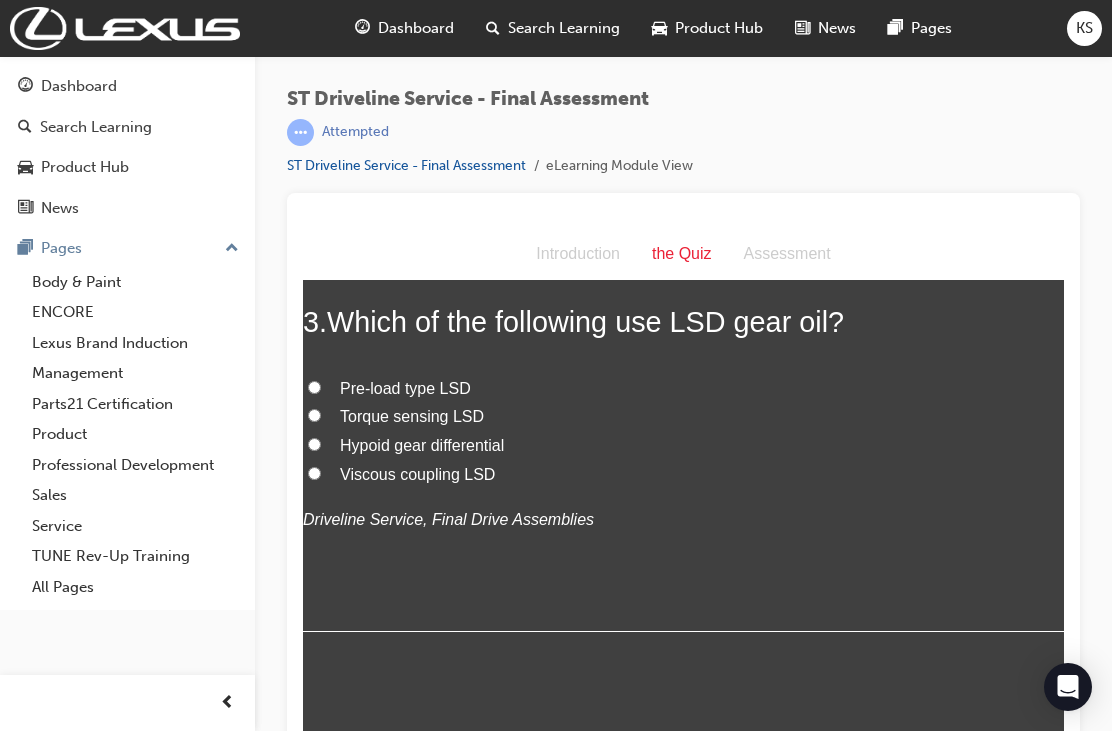 scroll, scrollTop: 1065, scrollLeft: 0, axis: vertical 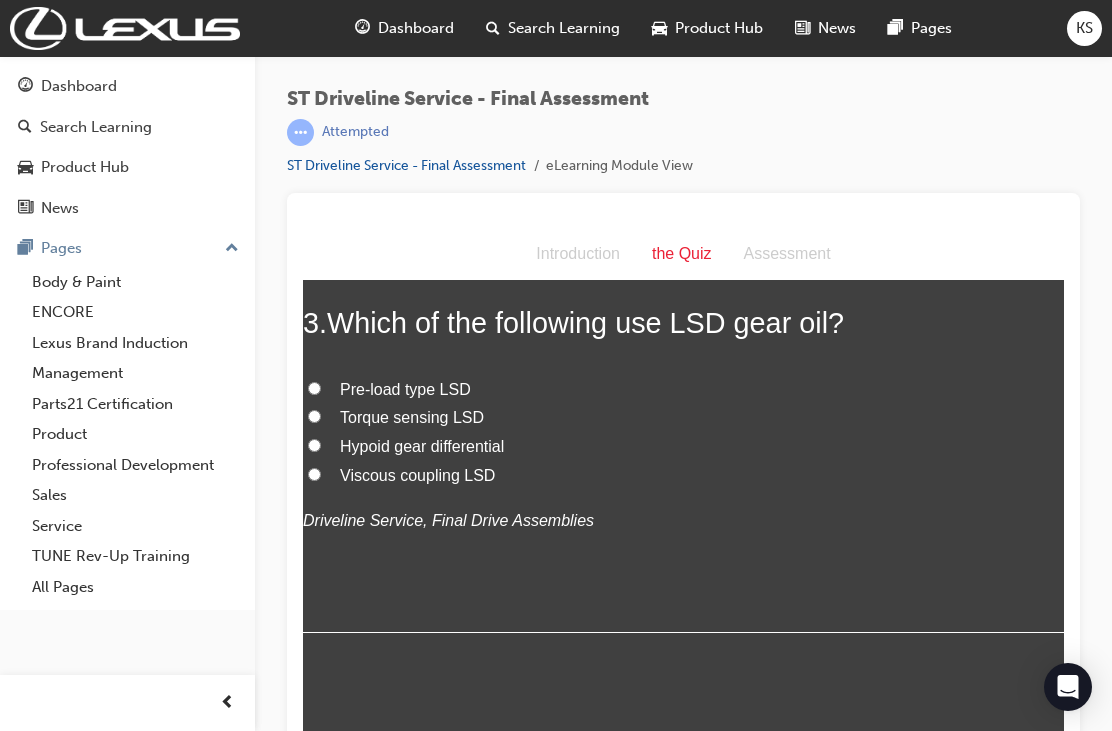 click on "Pre-load type LSD" at bounding box center [314, 388] 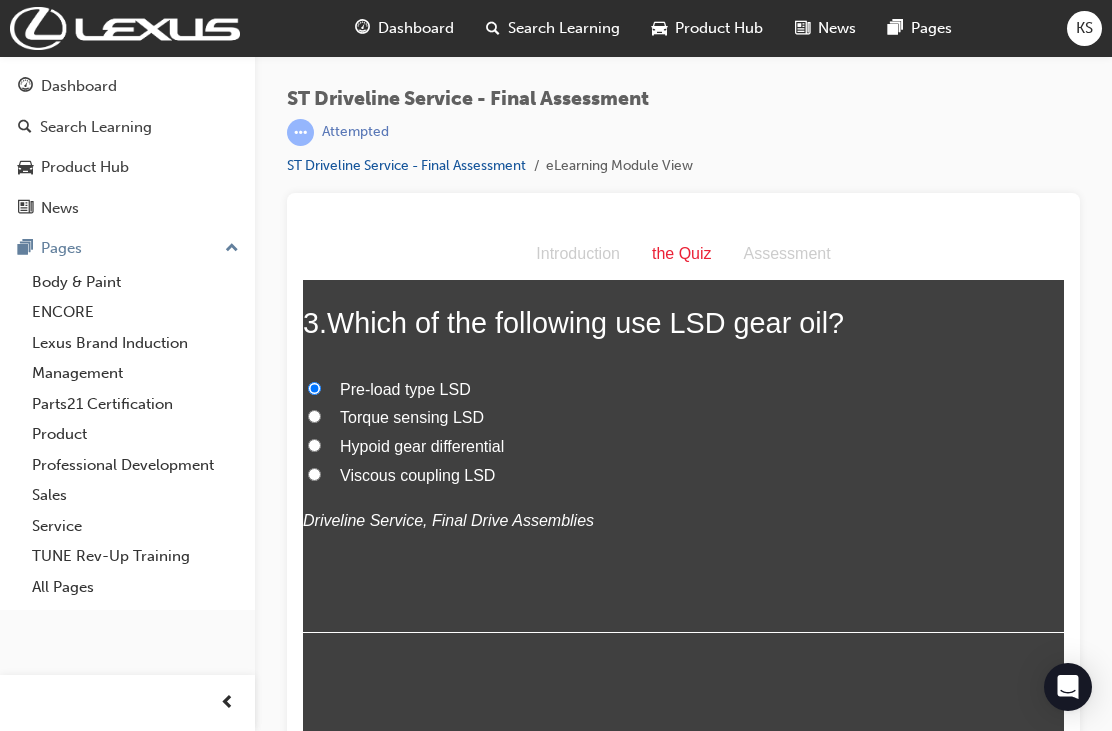 radio on "true" 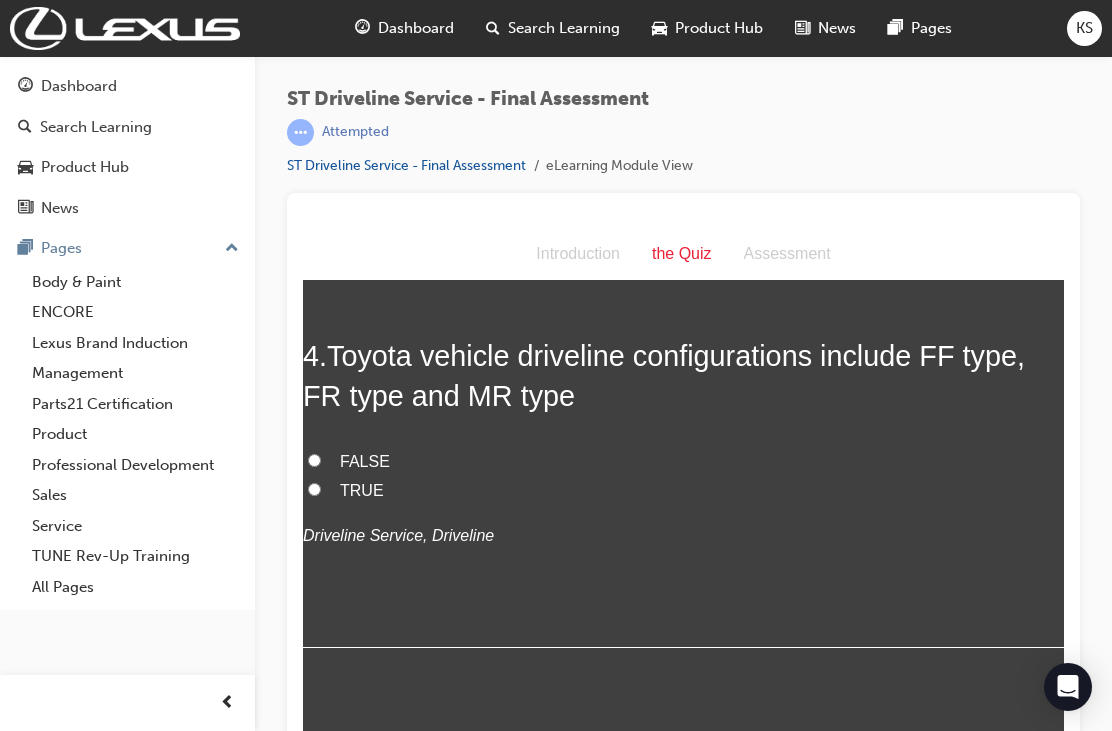 scroll, scrollTop: 1459, scrollLeft: 0, axis: vertical 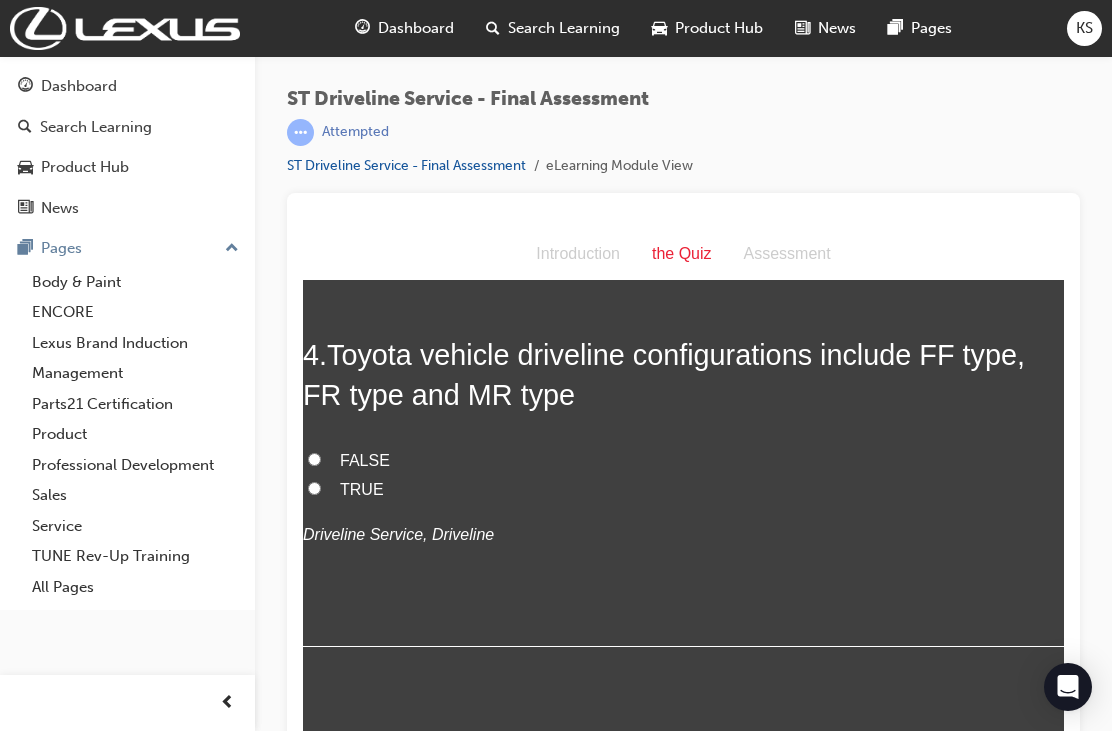 click on "TRUE" at bounding box center [314, 488] 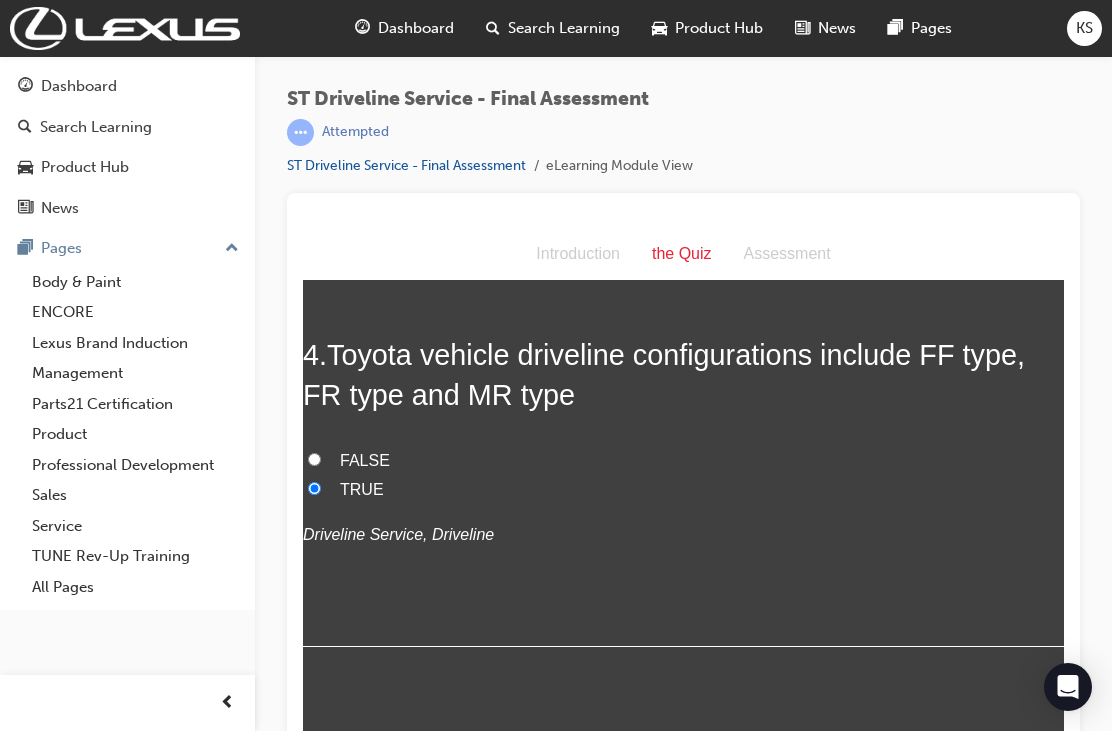 radio on "true" 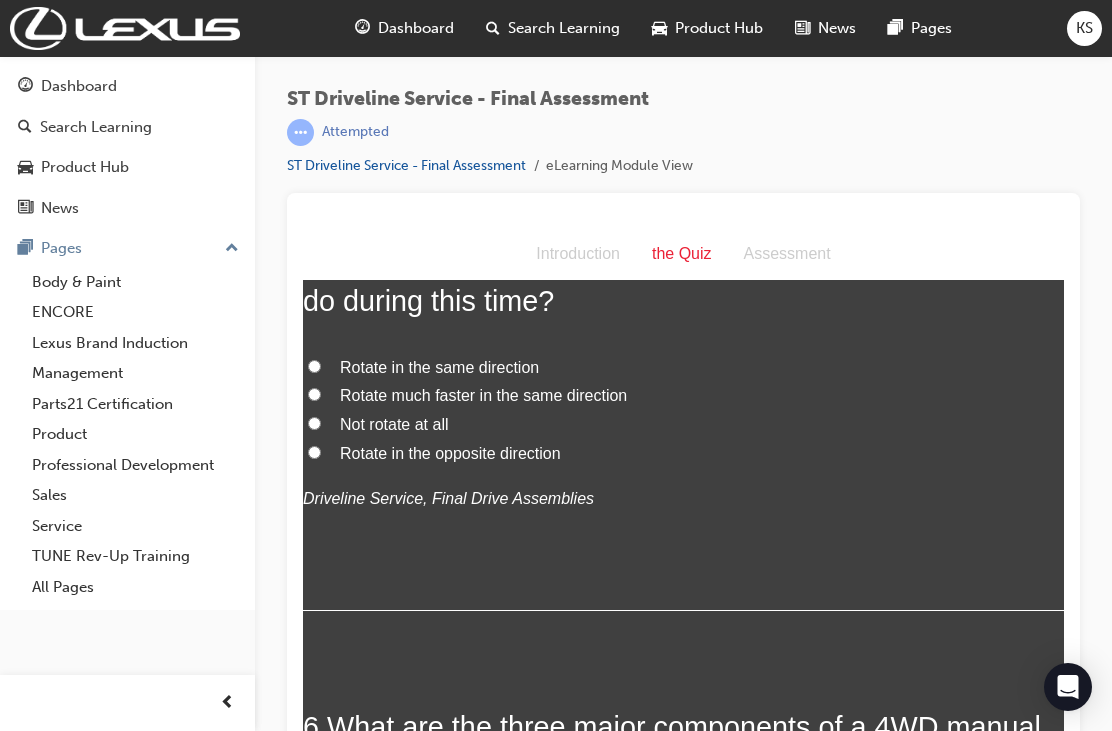 scroll, scrollTop: 2003, scrollLeft: 0, axis: vertical 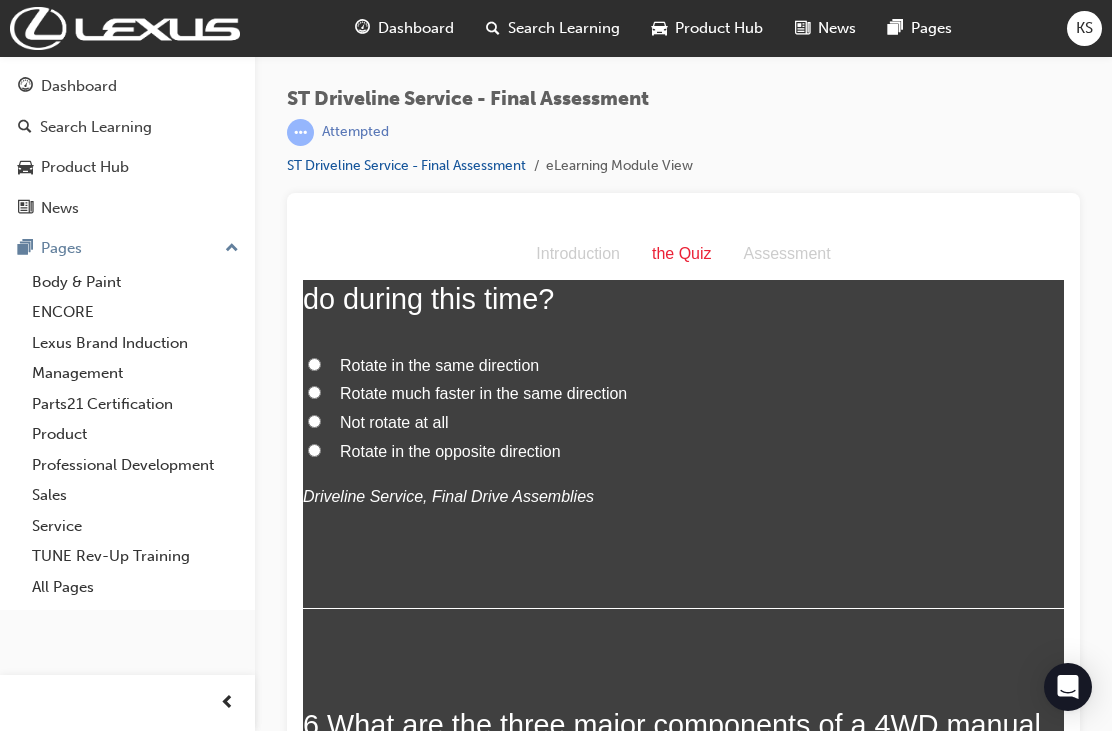 click on "Rotate in the opposite direction" at bounding box center [314, 450] 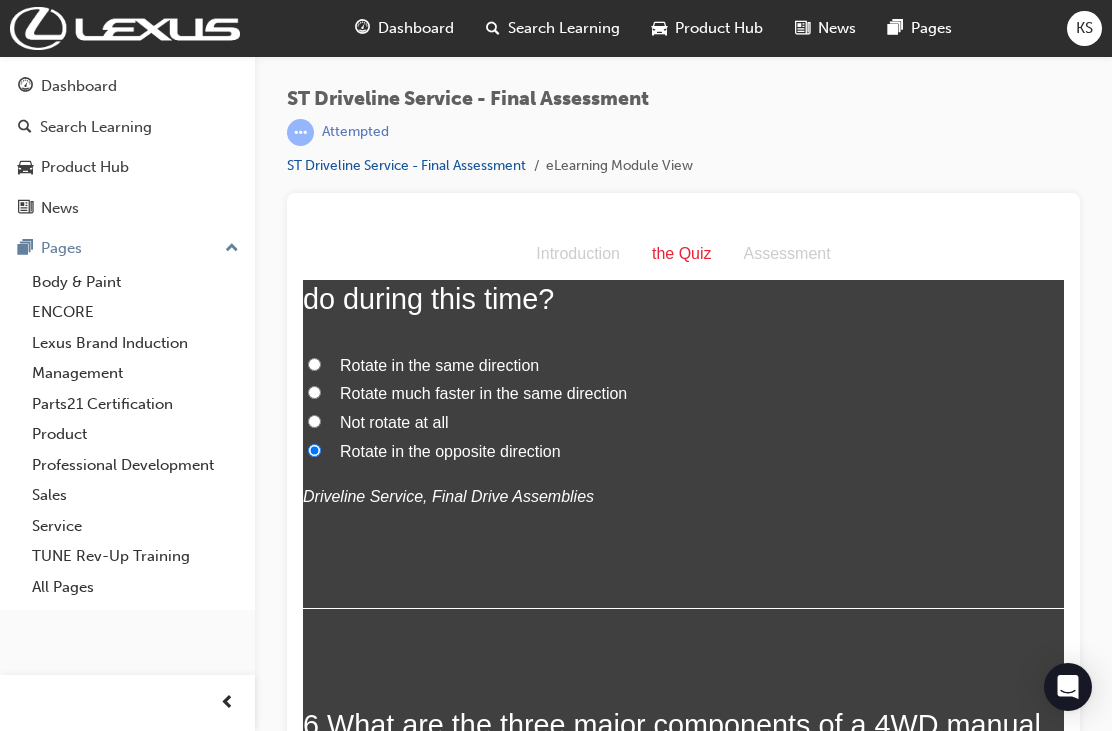 radio on "true" 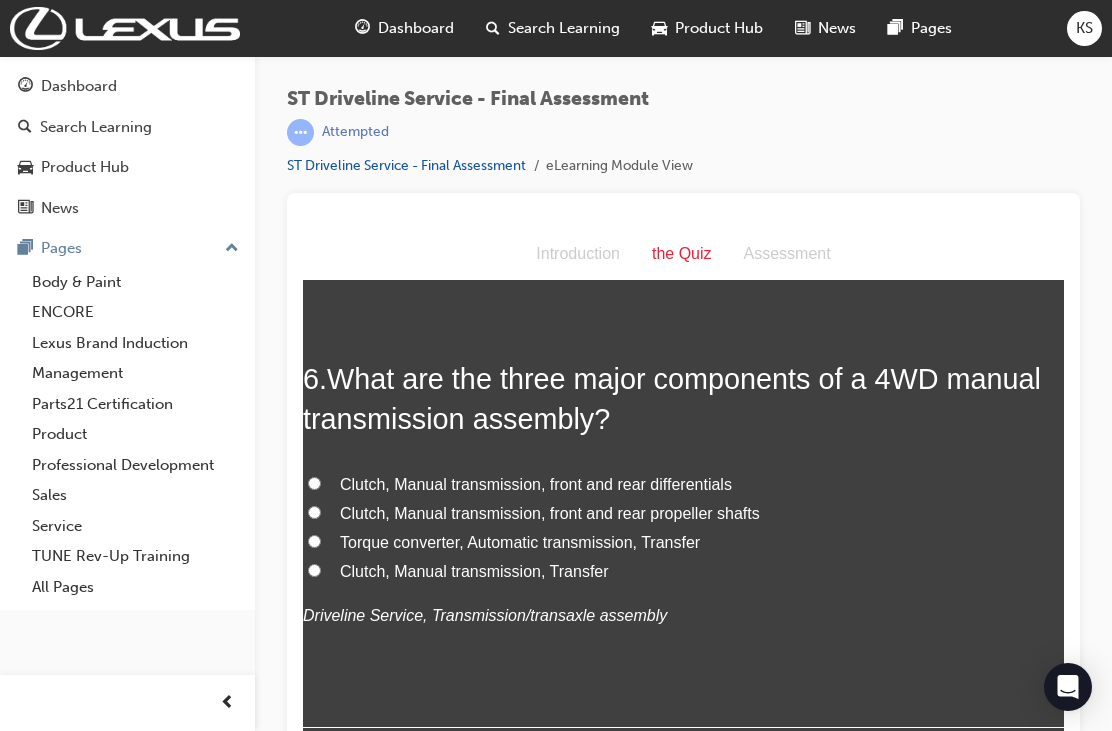 scroll, scrollTop: 2368, scrollLeft: 0, axis: vertical 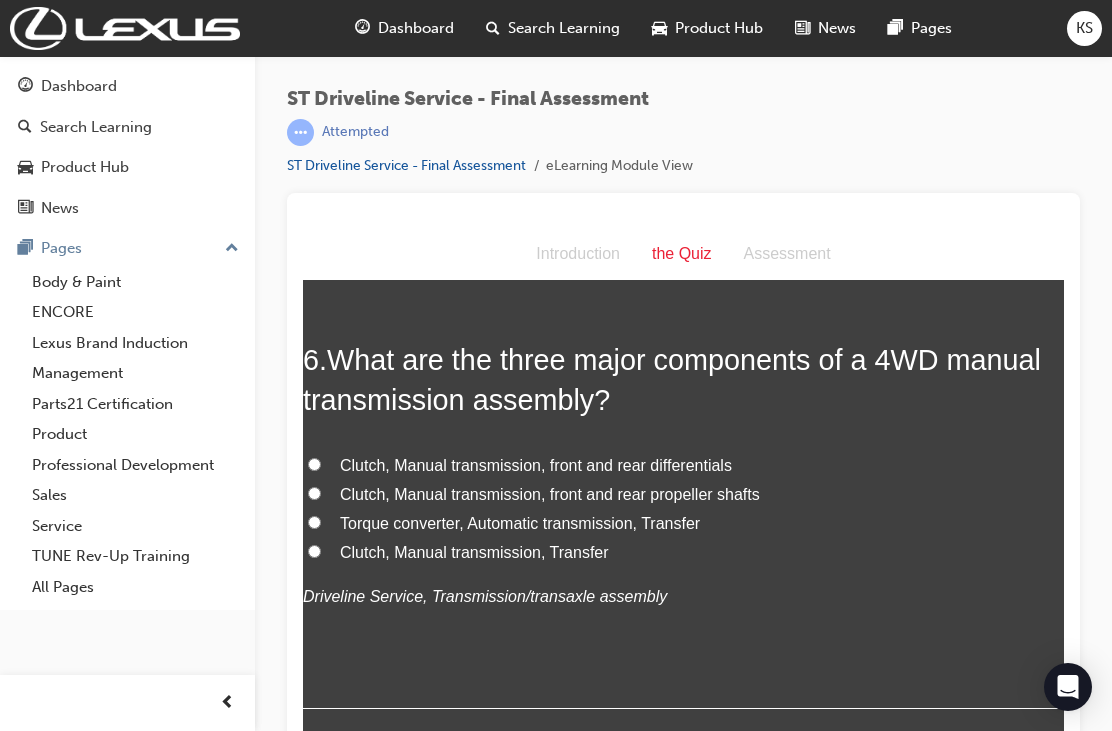 click on "Clutch, Manual transmission, Transfer" at bounding box center (314, 551) 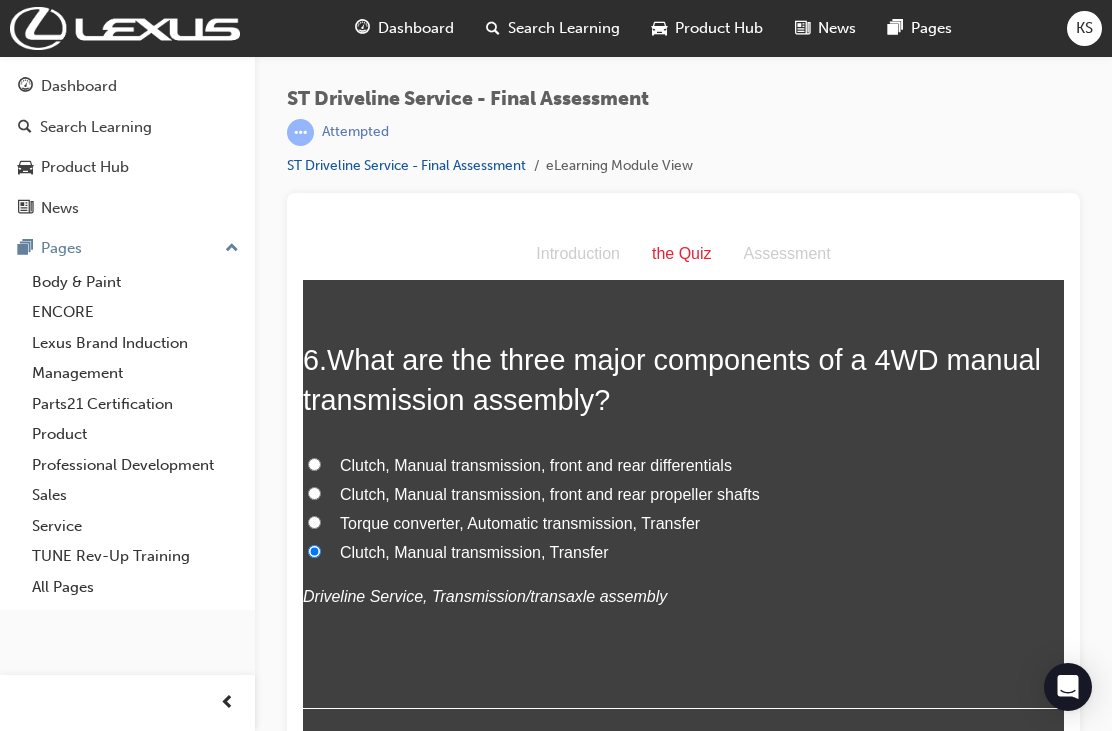 radio on "true" 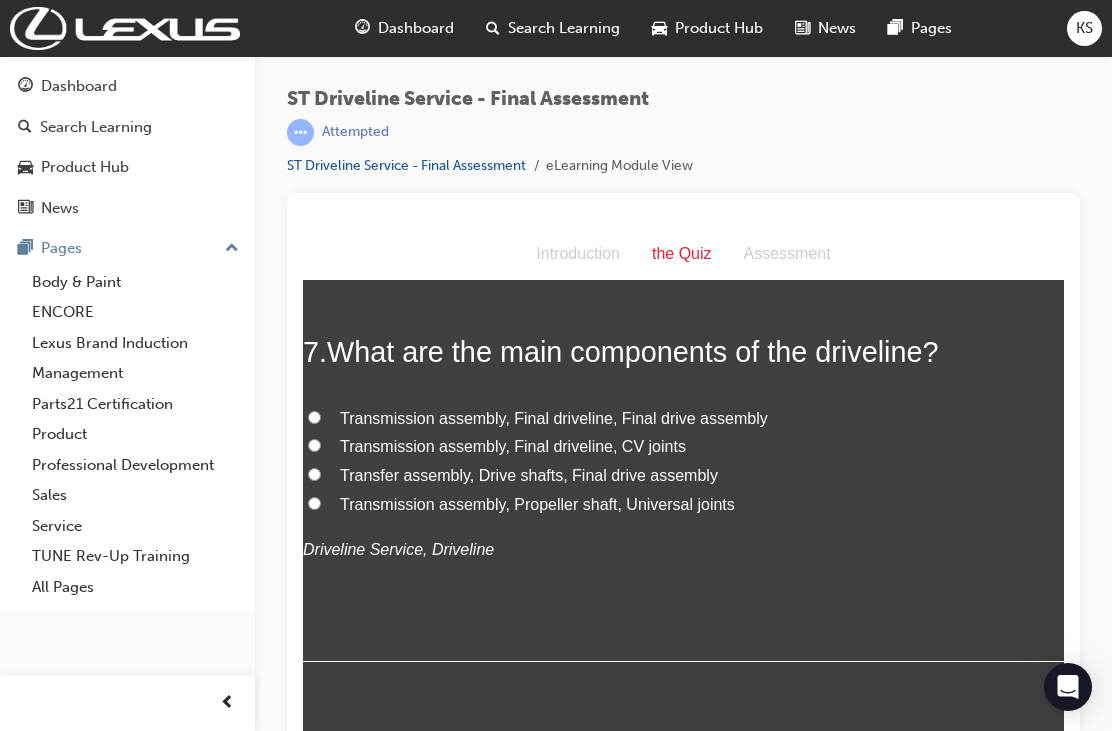 scroll, scrollTop: 2845, scrollLeft: 0, axis: vertical 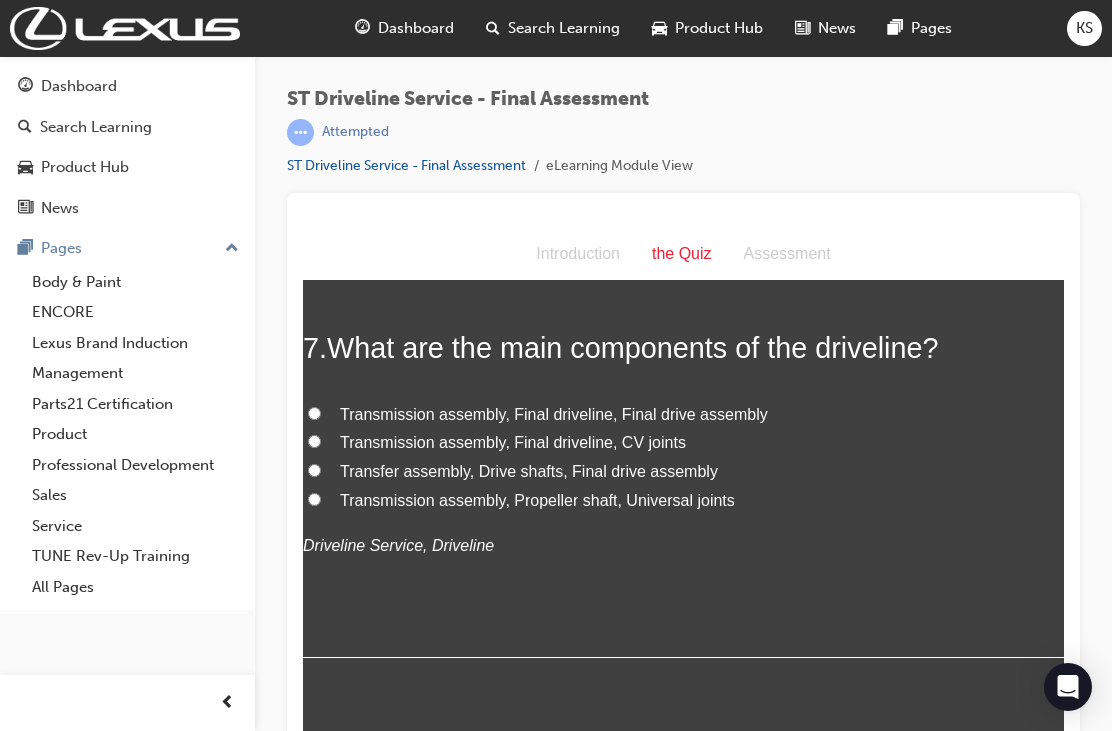 click on "Transmission assembly, Final driveline, Final drive assembly" at bounding box center (314, 413) 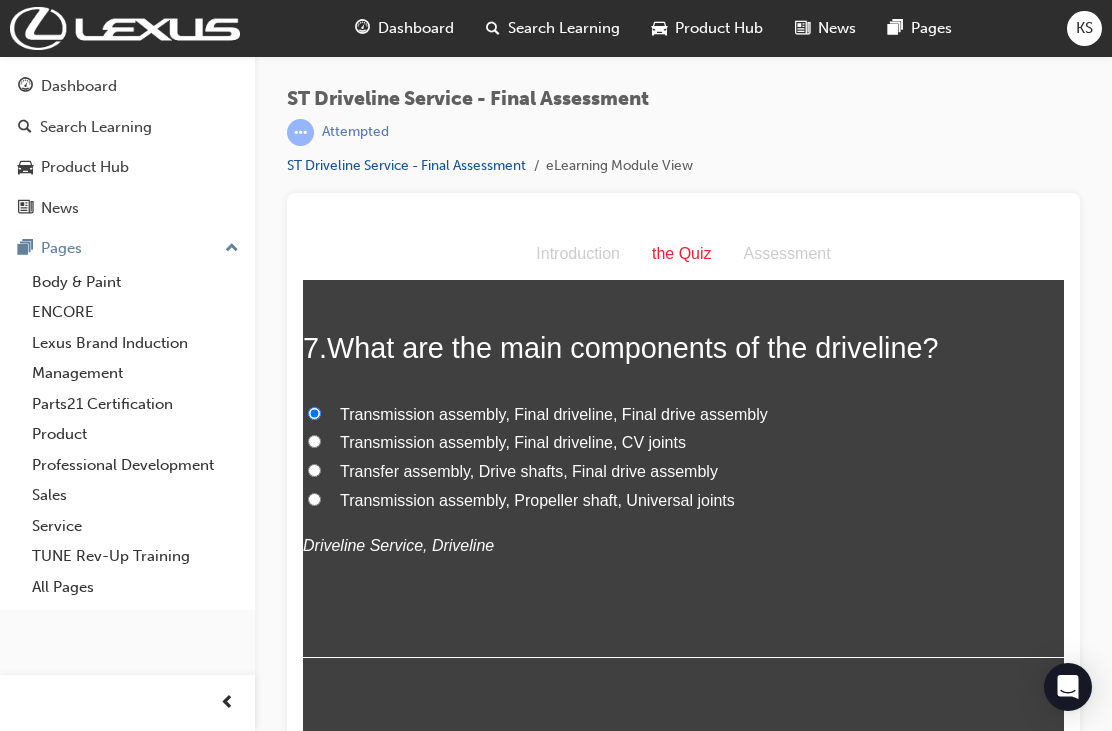 radio on "true" 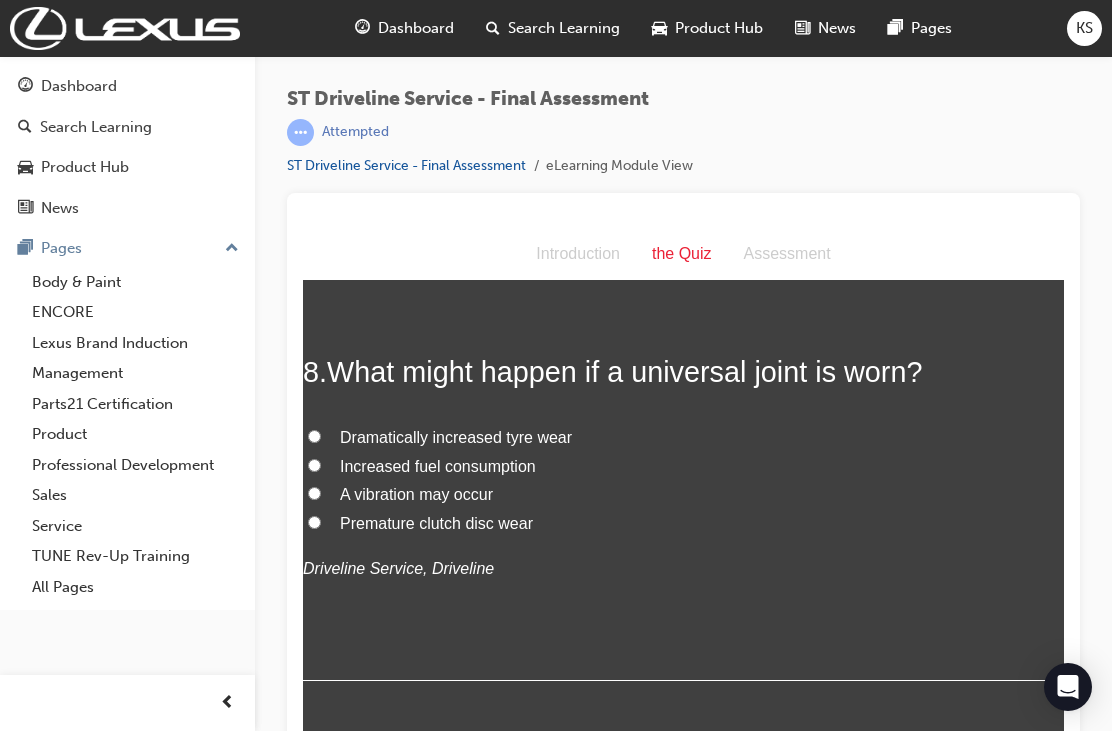 scroll, scrollTop: 3248, scrollLeft: 0, axis: vertical 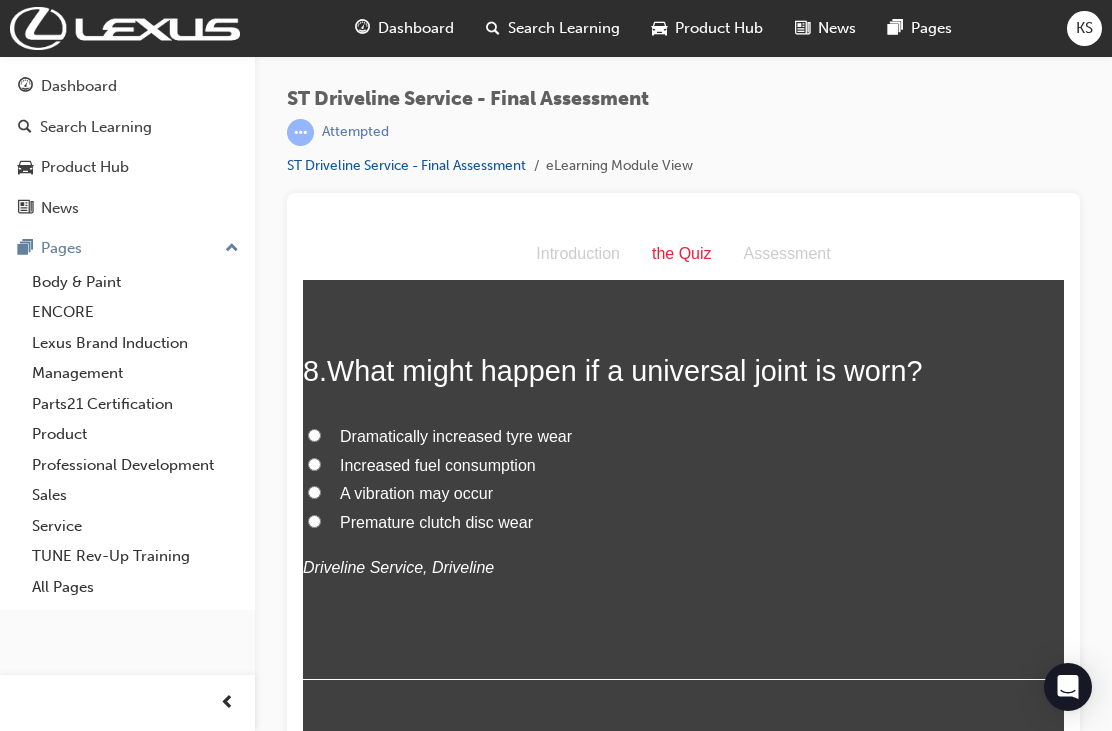 click on "A vibration may occur" at bounding box center (314, 492) 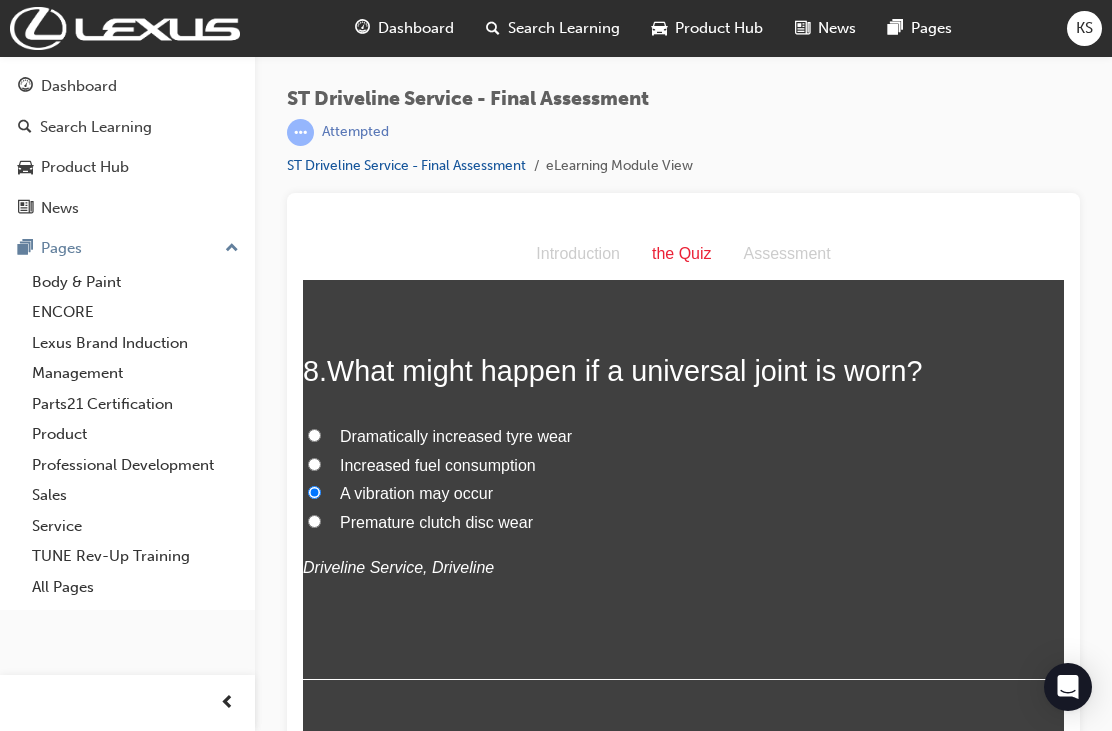 radio on "true" 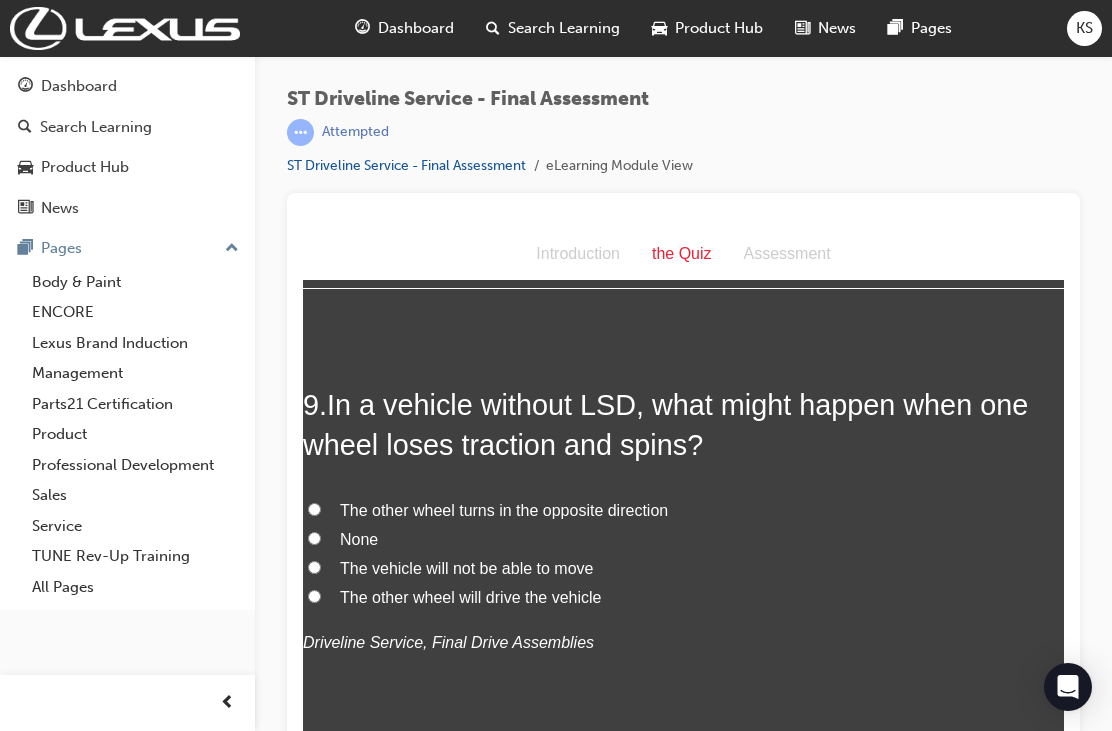 scroll, scrollTop: 3667, scrollLeft: 0, axis: vertical 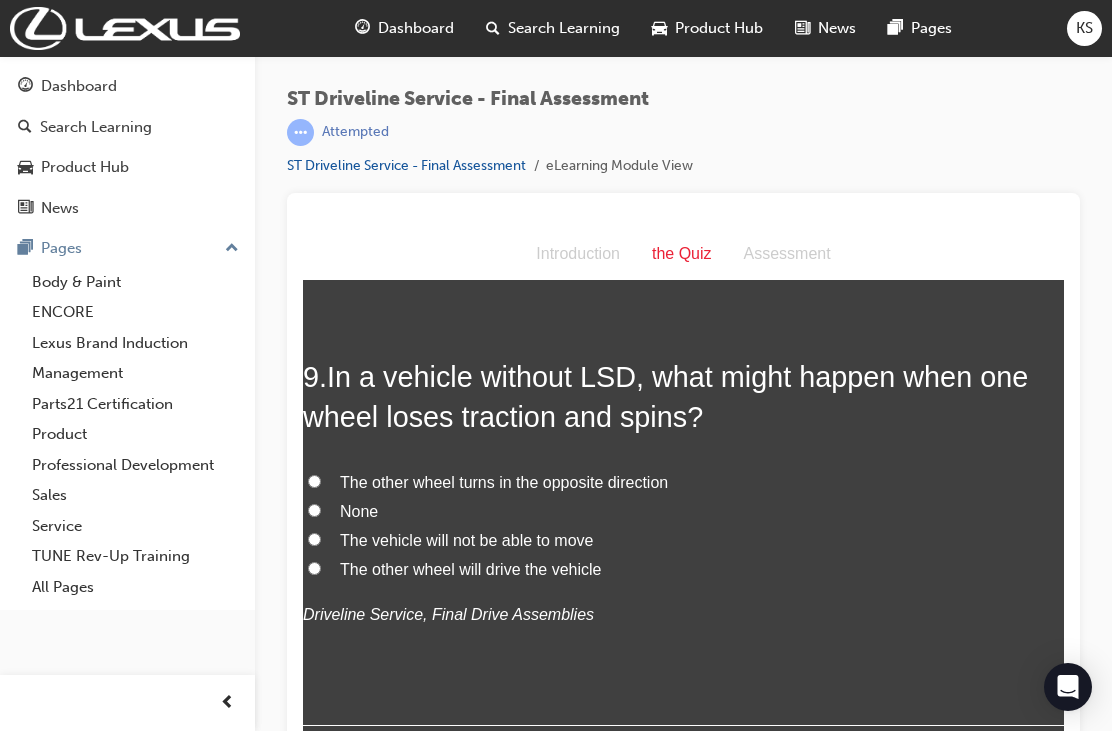 click on "The vehicle will not be able to move" at bounding box center (314, 539) 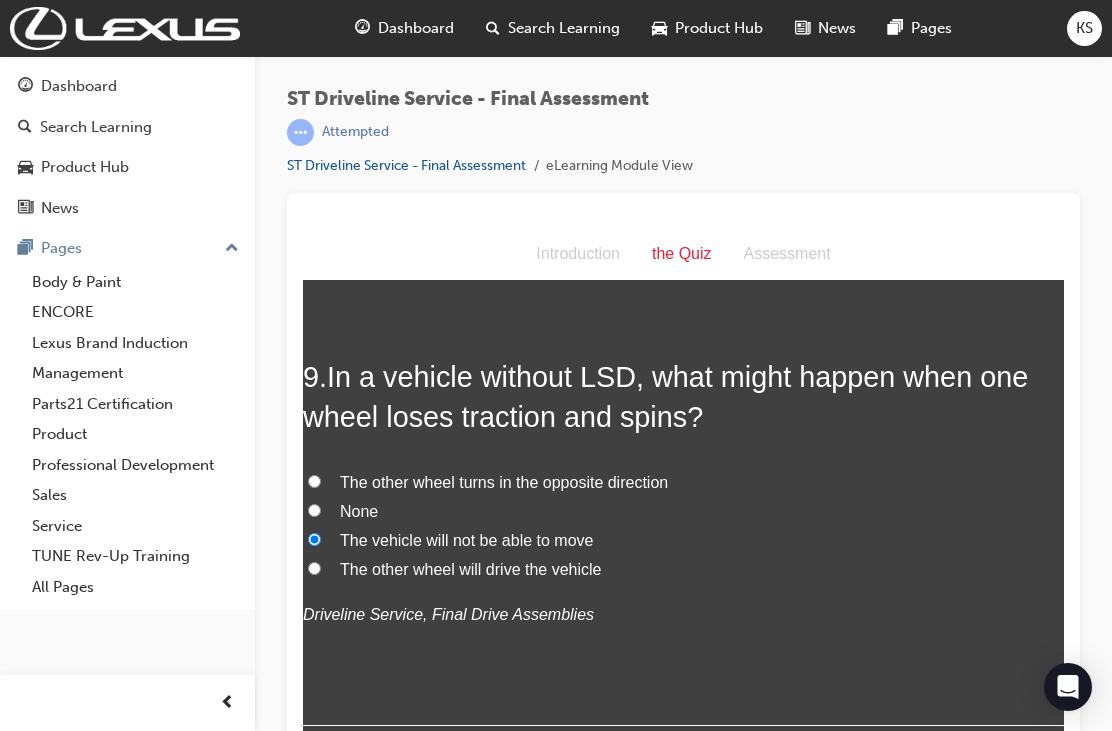 radio on "true" 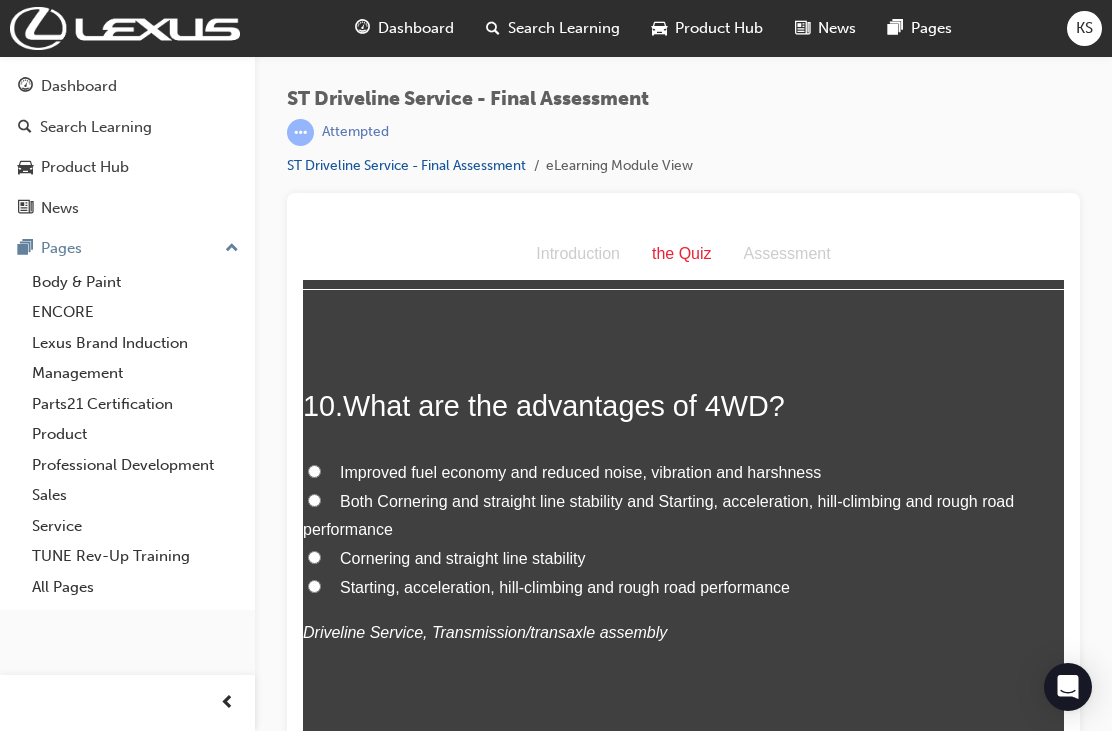 scroll, scrollTop: 4125, scrollLeft: 0, axis: vertical 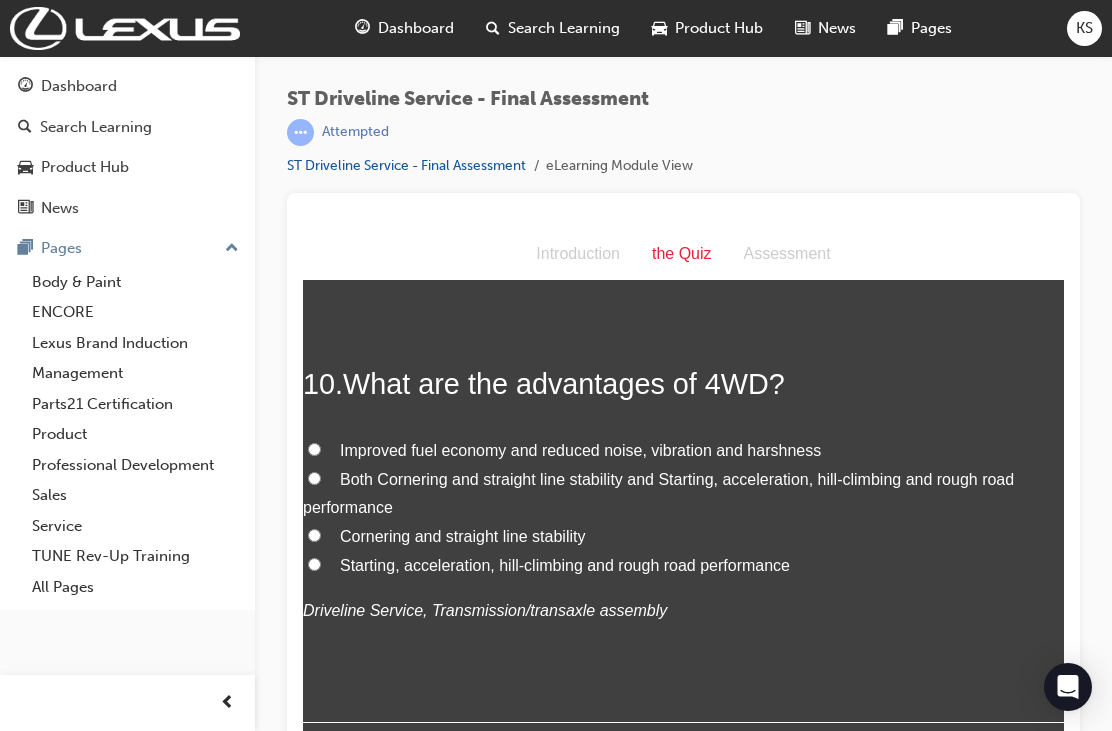 click on "Both Cornering and straight line stability and Starting, acceleration, hill-climbing and rough road performance" at bounding box center [314, 478] 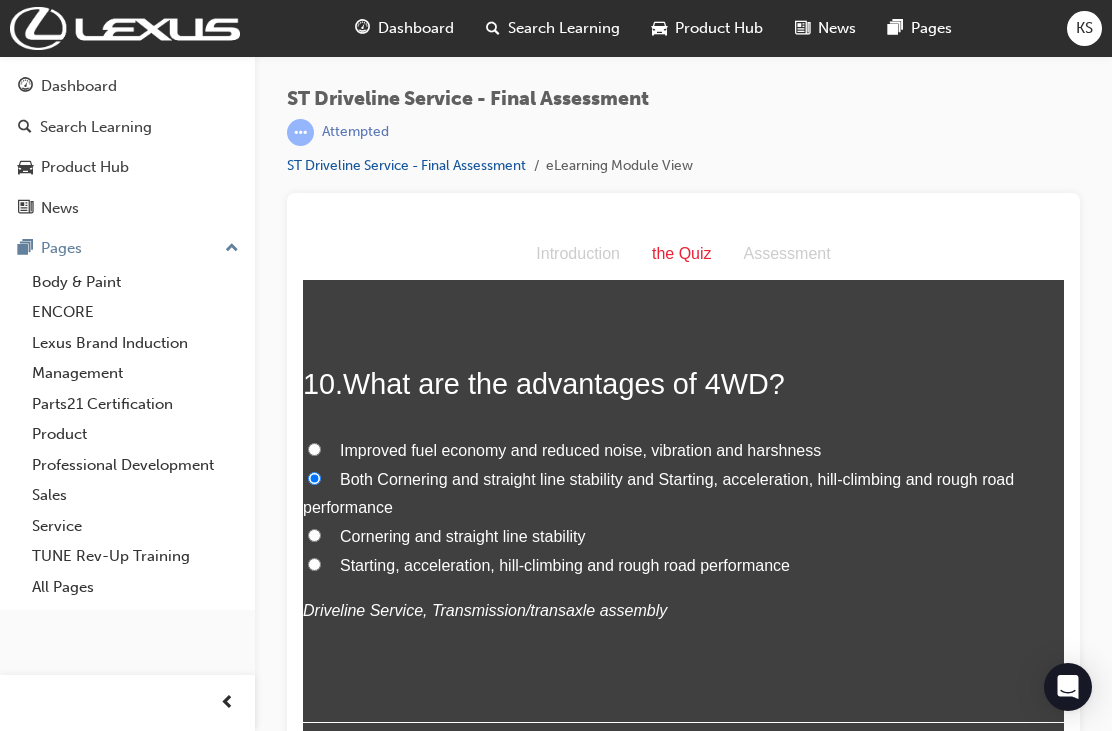 radio on "true" 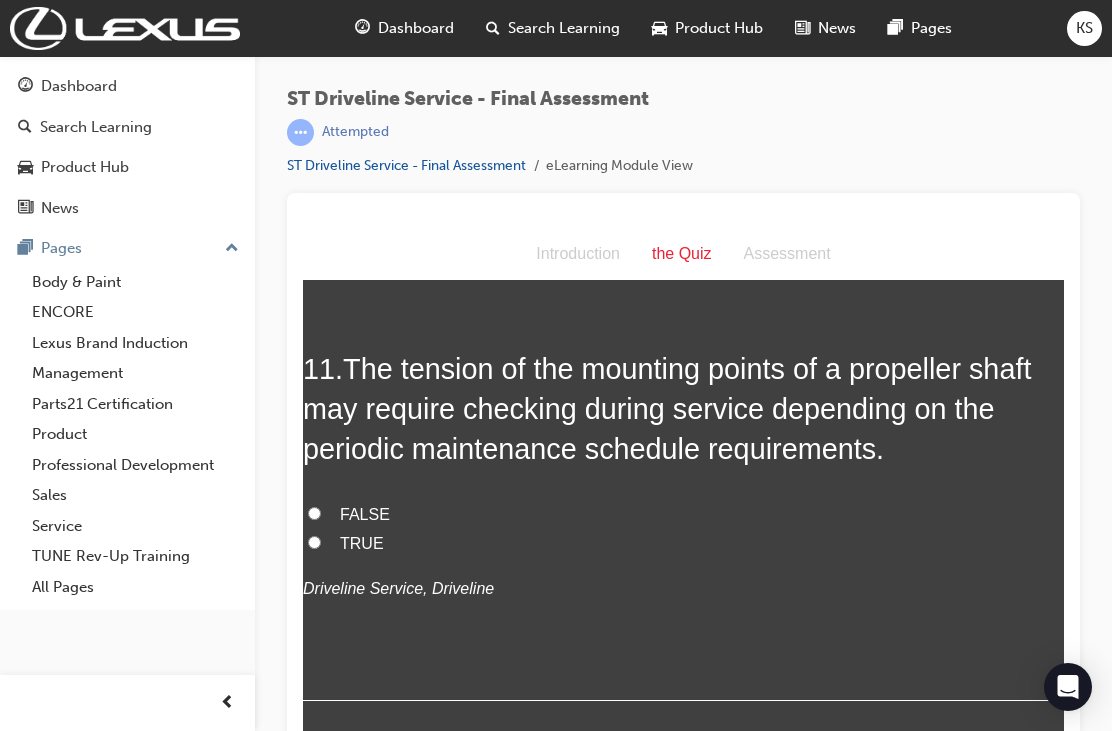 scroll, scrollTop: 4594, scrollLeft: 0, axis: vertical 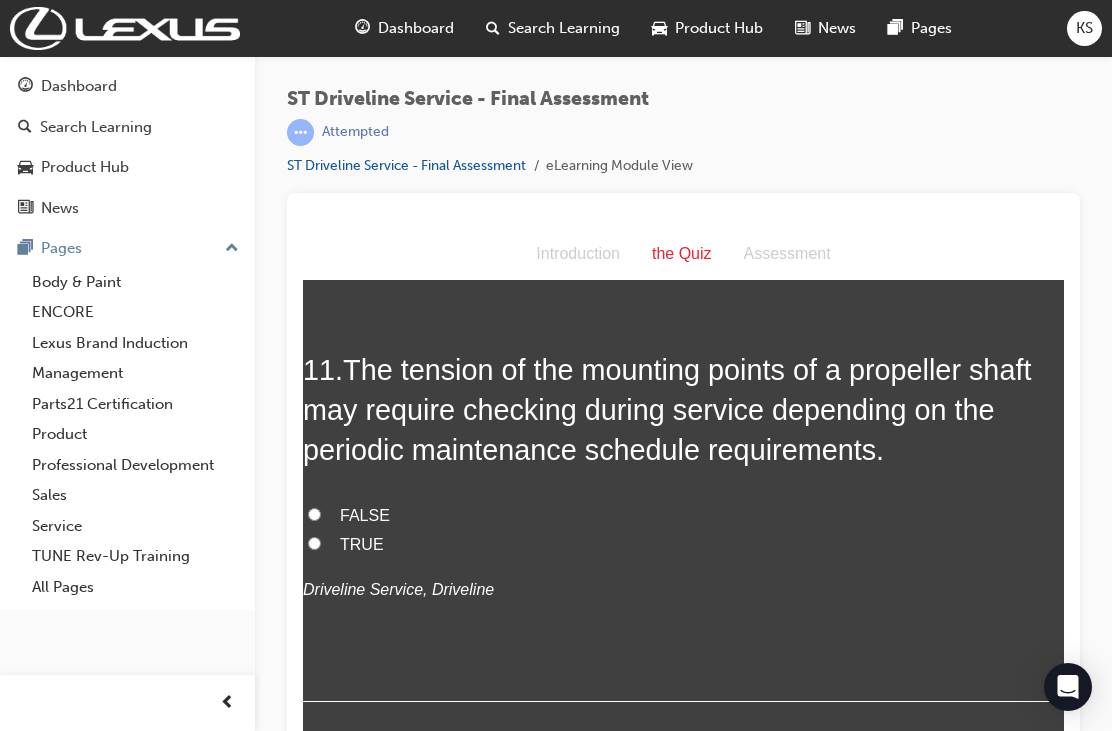 click on "TRUE" at bounding box center (314, 543) 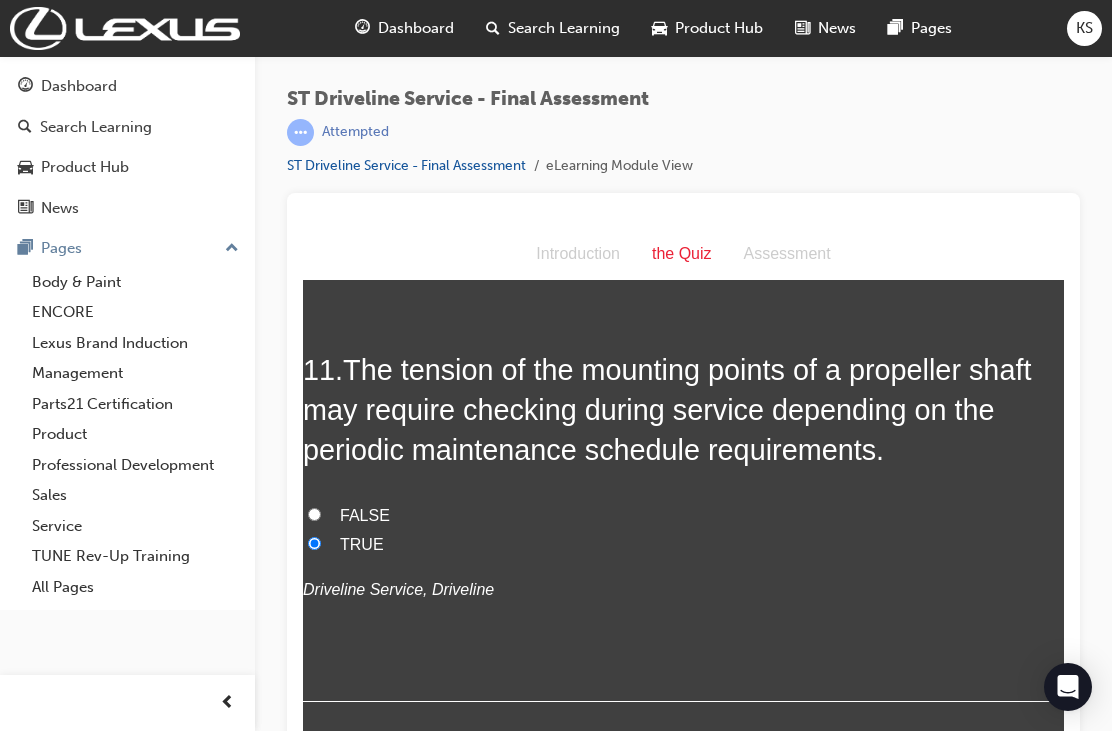 radio on "true" 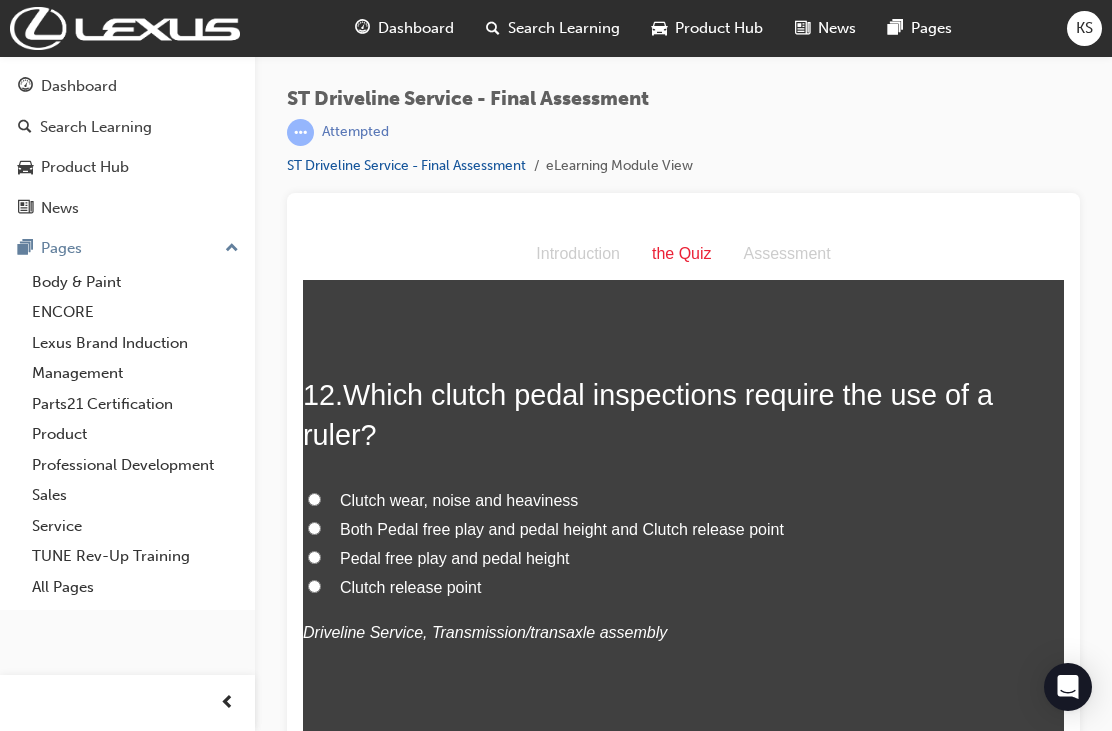 scroll, scrollTop: 5031, scrollLeft: 0, axis: vertical 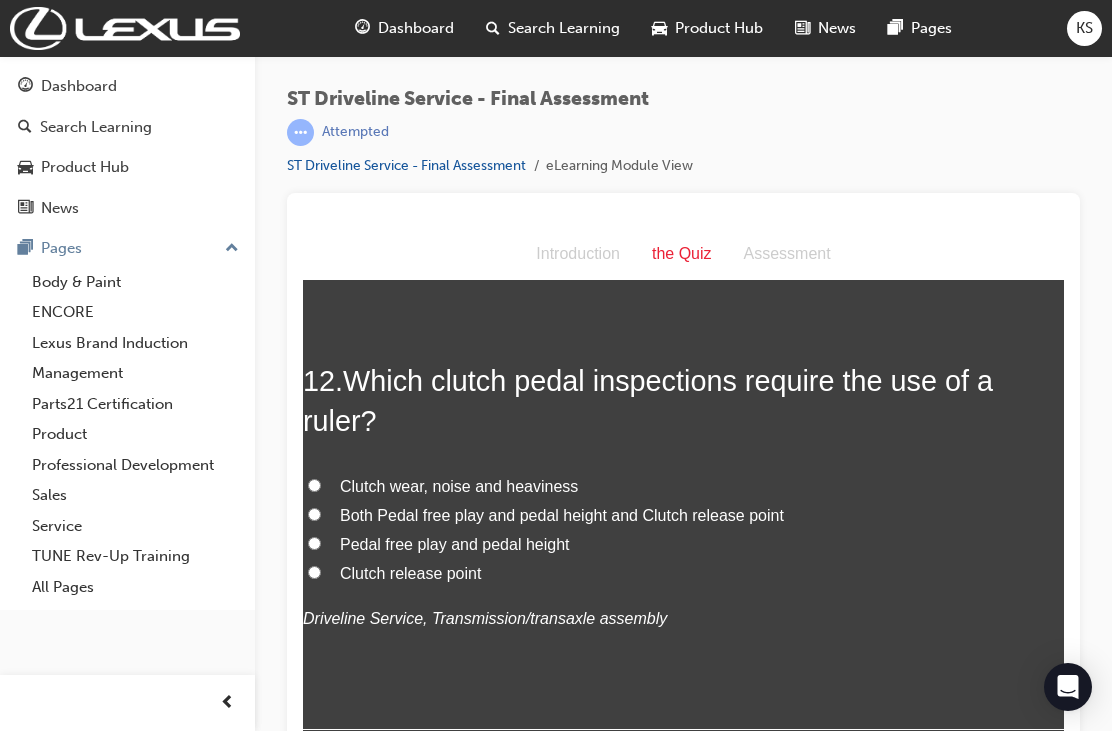 click on "Clutch release point" at bounding box center [314, 572] 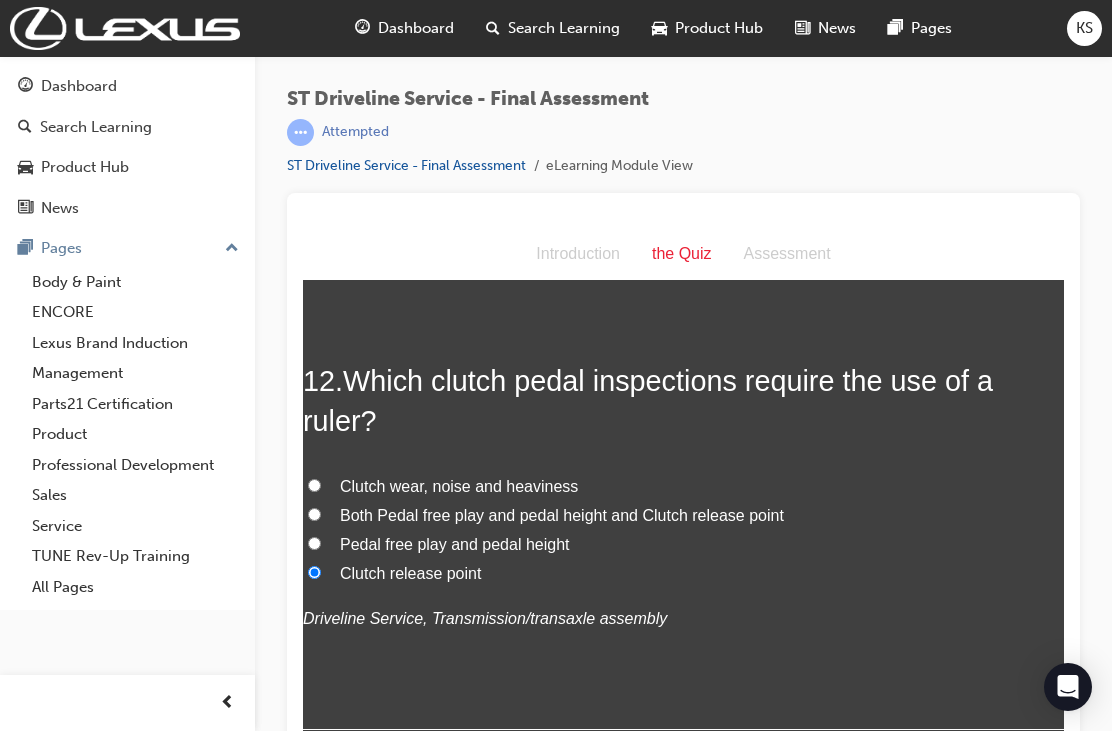 radio on "true" 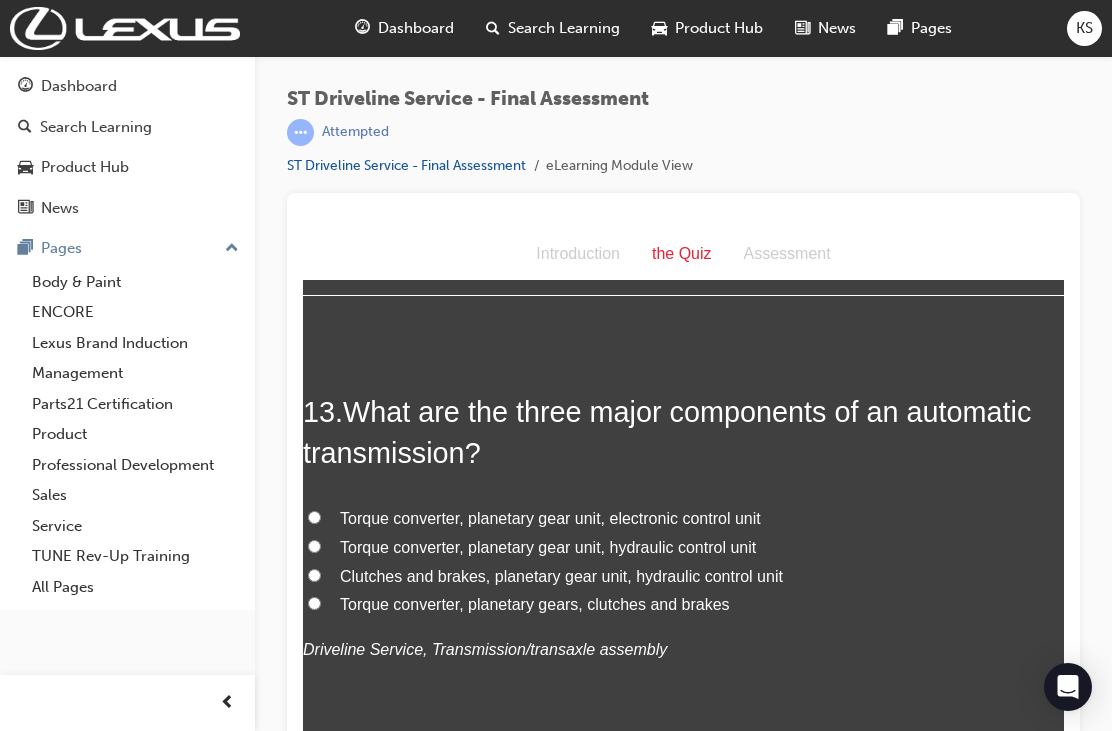 scroll, scrollTop: 5508, scrollLeft: 0, axis: vertical 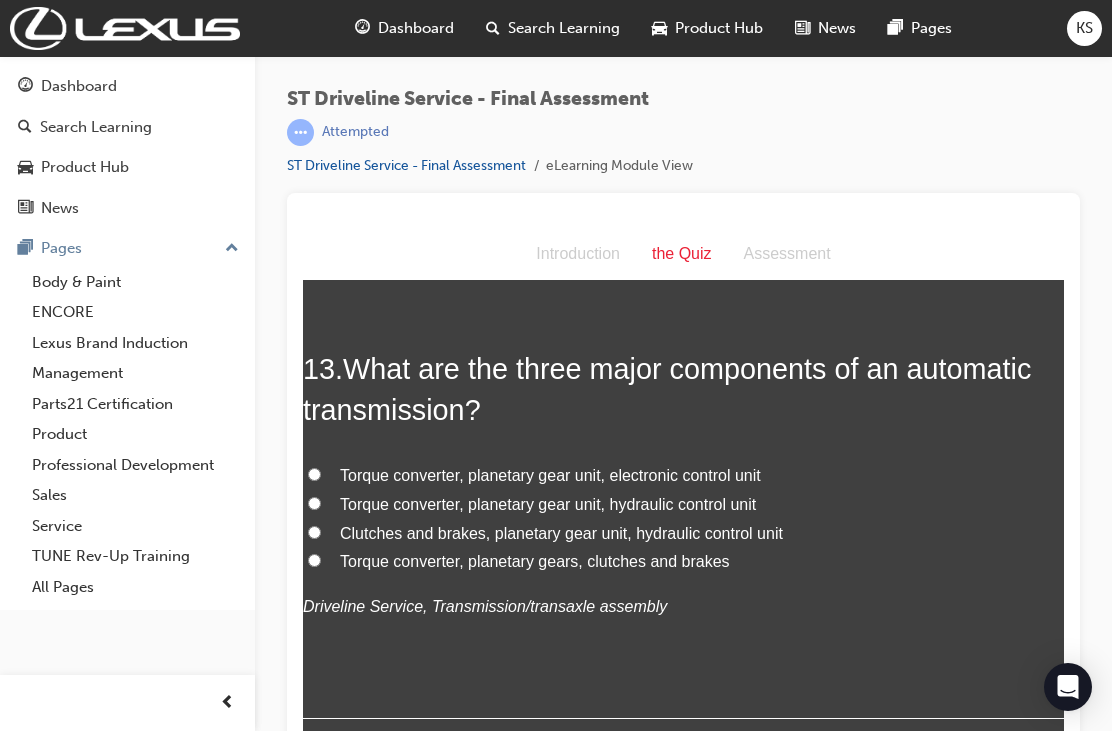 click on "Torque converter, planetary gear unit, hydraulic control unit" at bounding box center [314, 503] 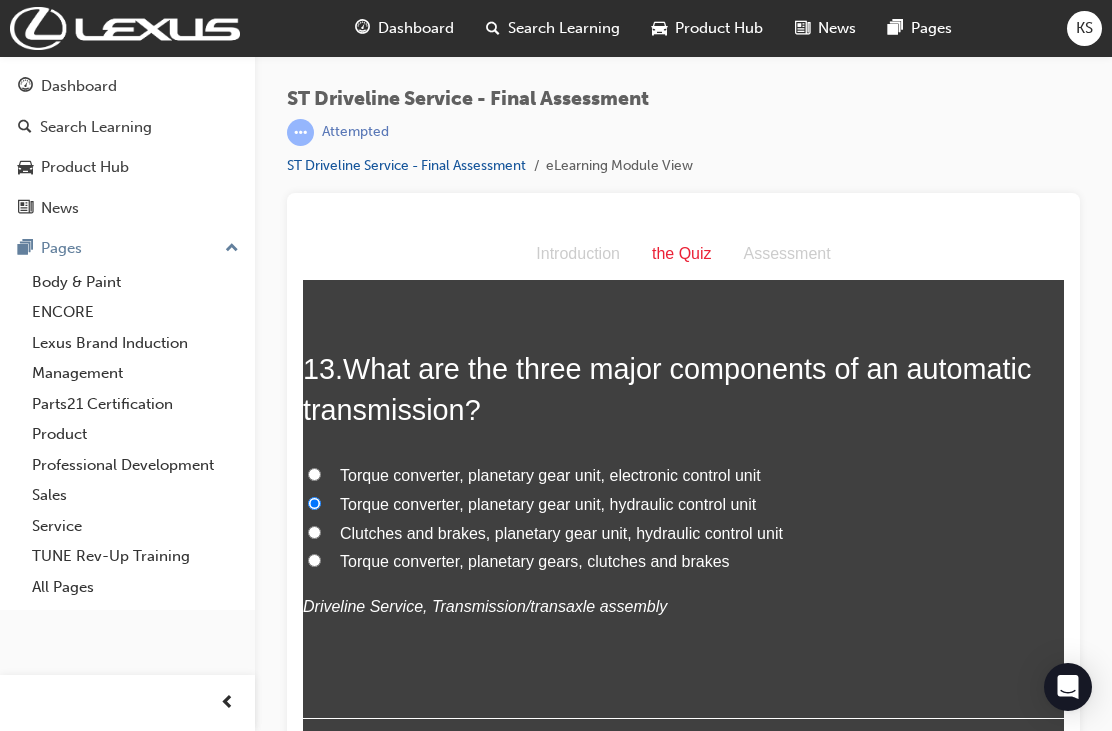radio on "true" 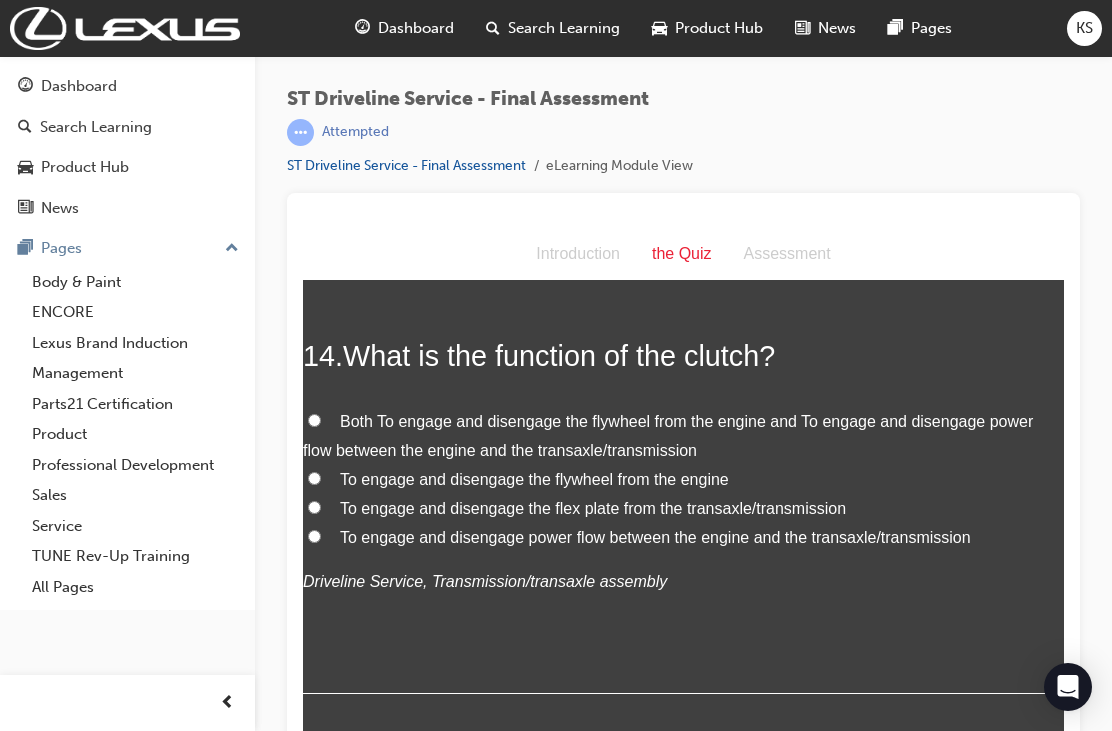 scroll, scrollTop: 5983, scrollLeft: 0, axis: vertical 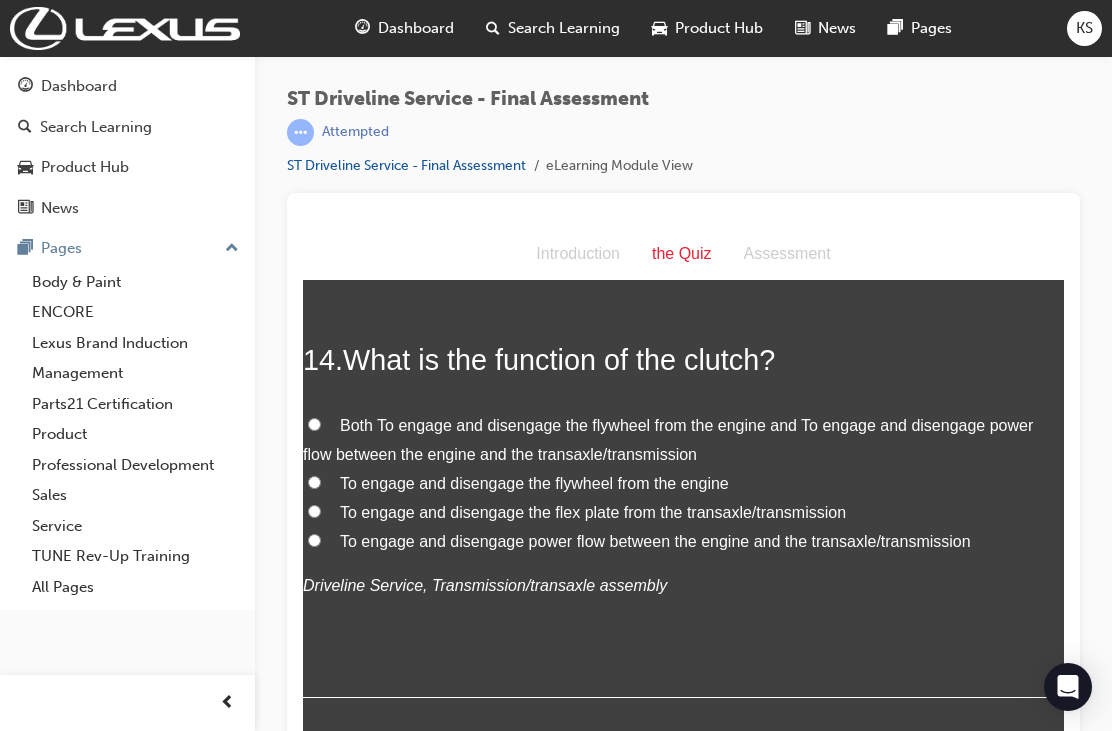 click on "To engage and disengage power flow between the engine and the transaxle/transmission" at bounding box center (683, 542) 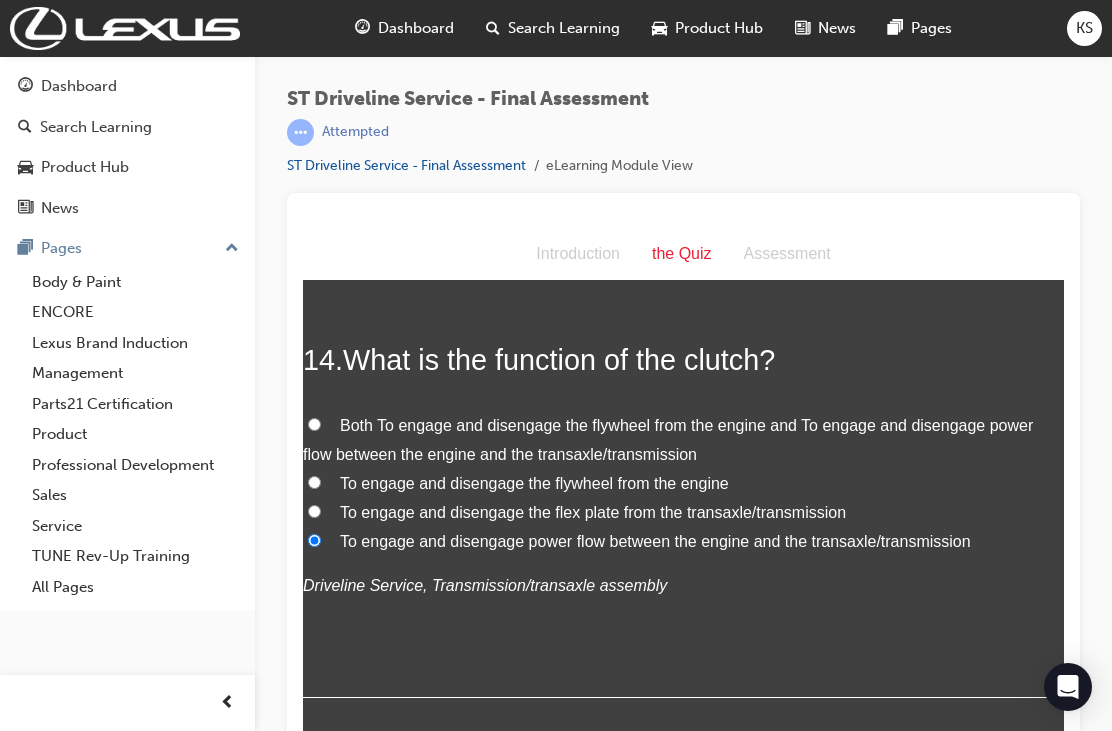 radio on "true" 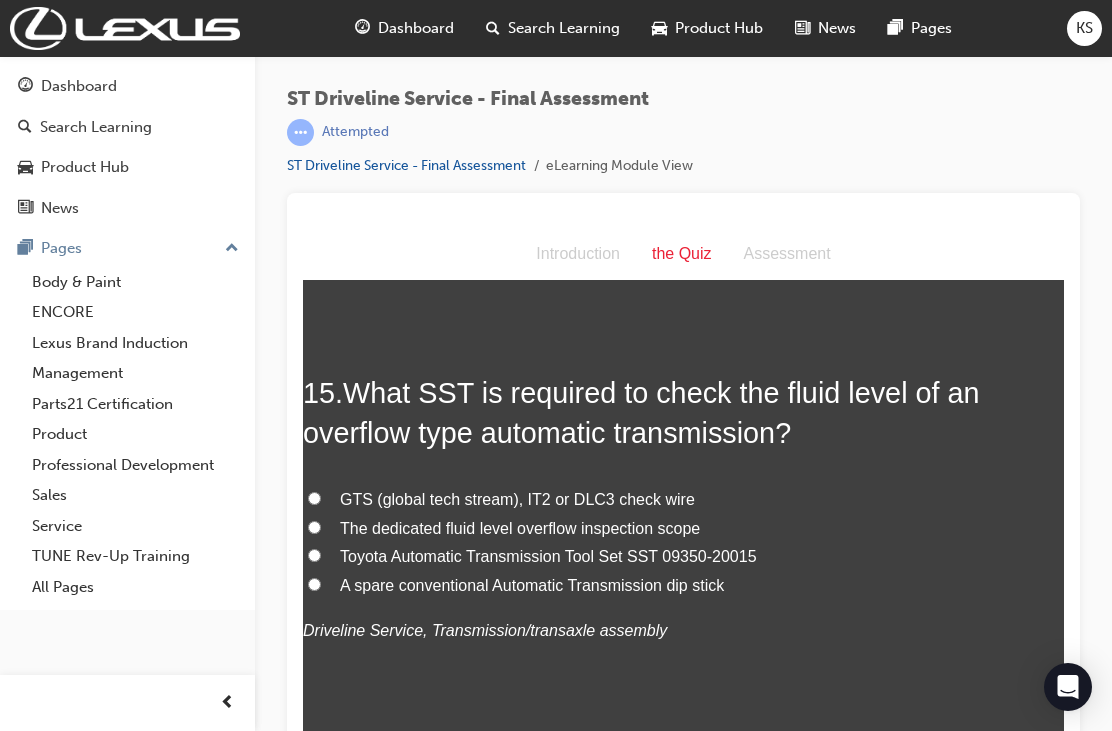 scroll, scrollTop: 6403, scrollLeft: 0, axis: vertical 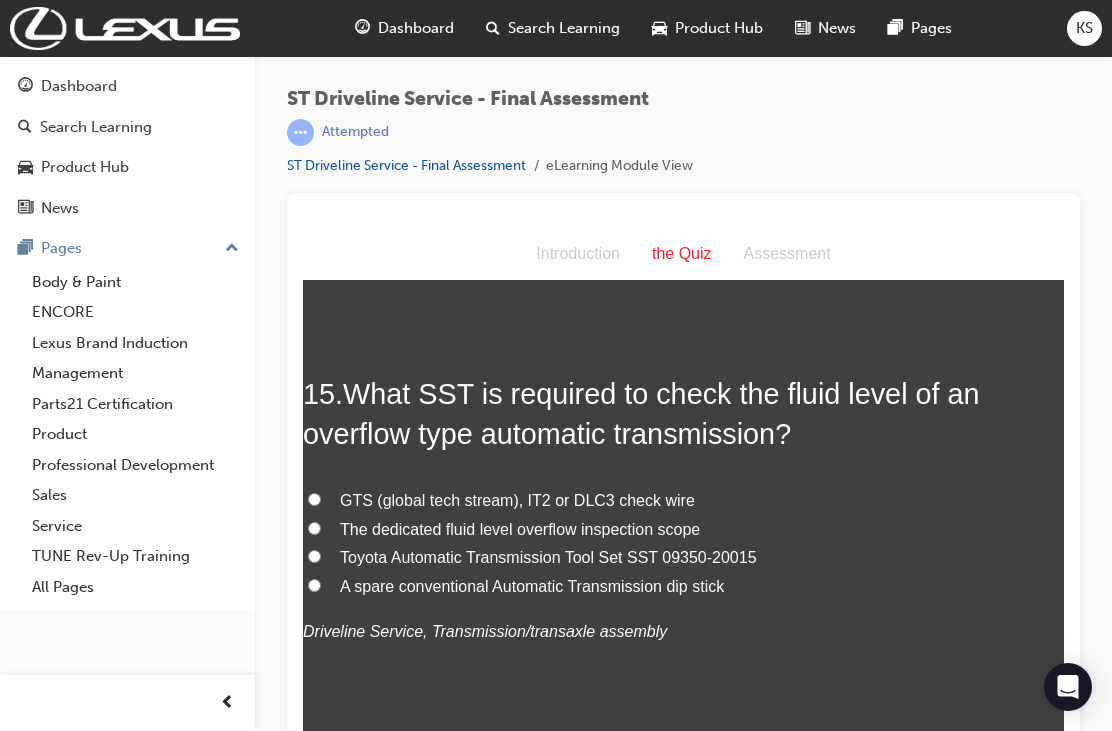 click on "A spare conventional Automatic Transmission dip stick" at bounding box center [683, 587] 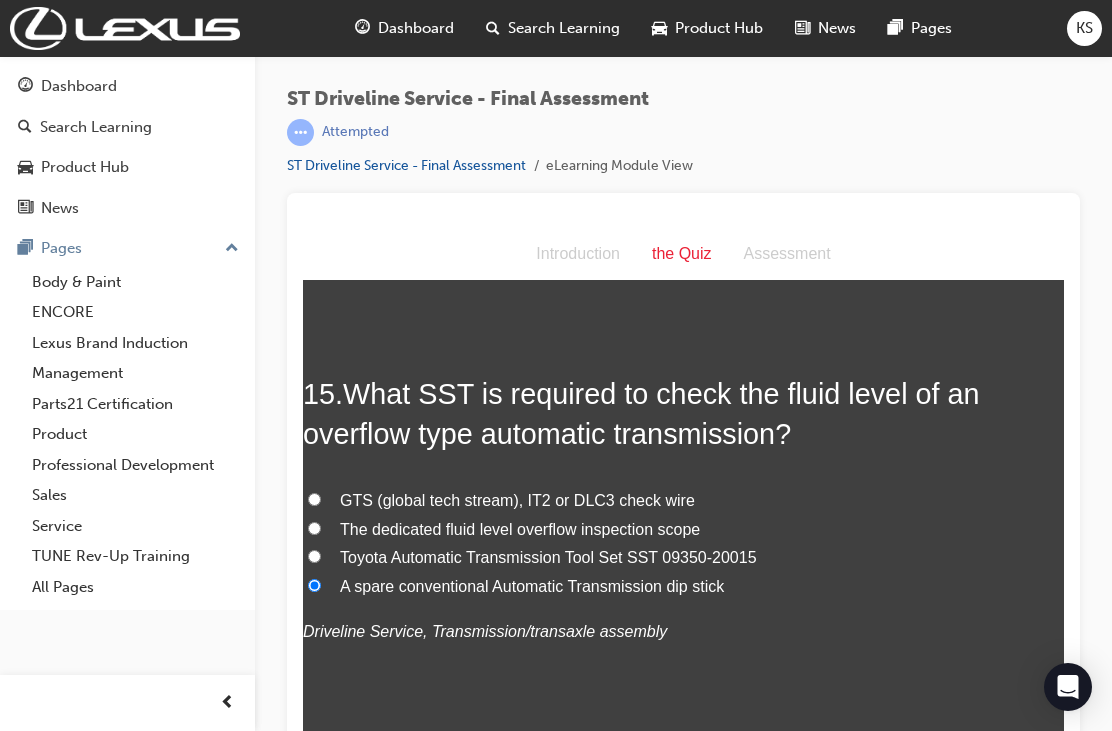 radio on "true" 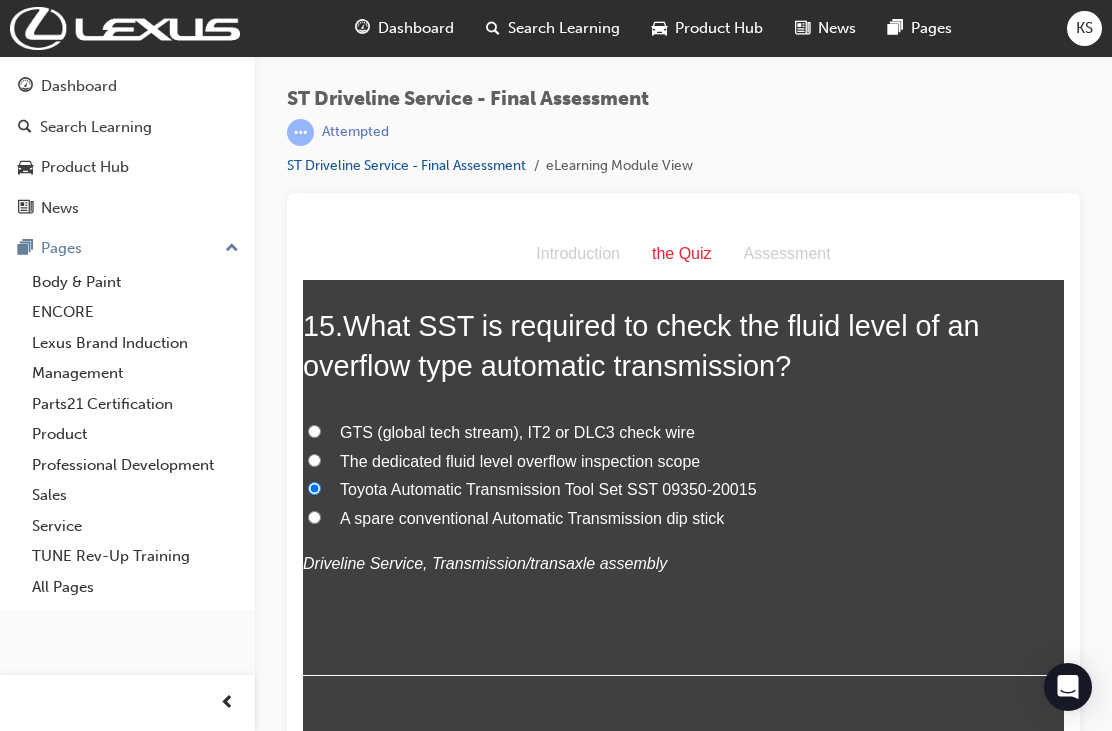 scroll, scrollTop: 6470, scrollLeft: 0, axis: vertical 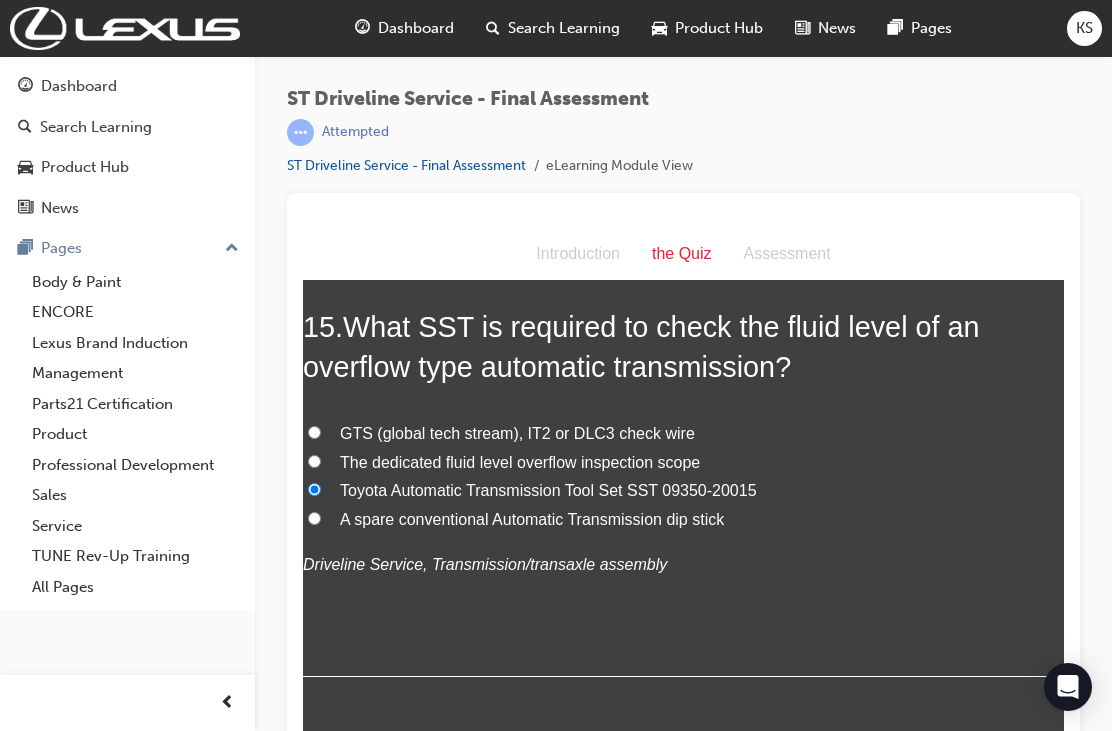 click on "Submit Answers" at bounding box center [682, 801] 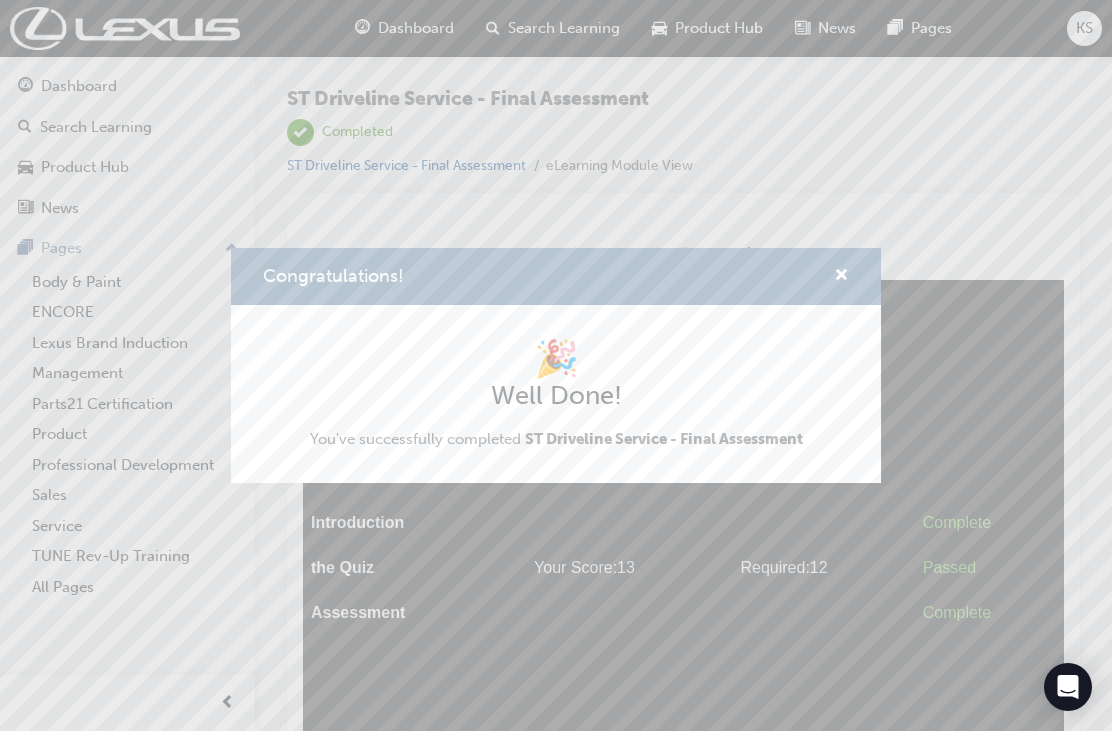 click at bounding box center [841, 277] 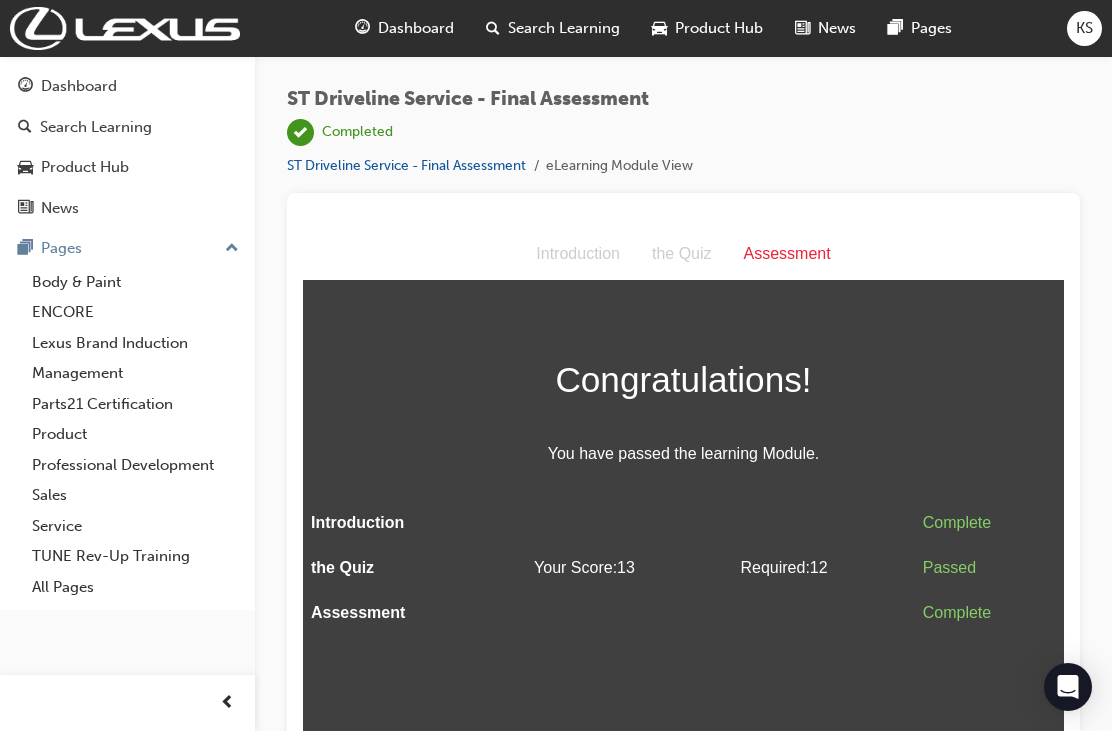 click at bounding box center (362, 28) 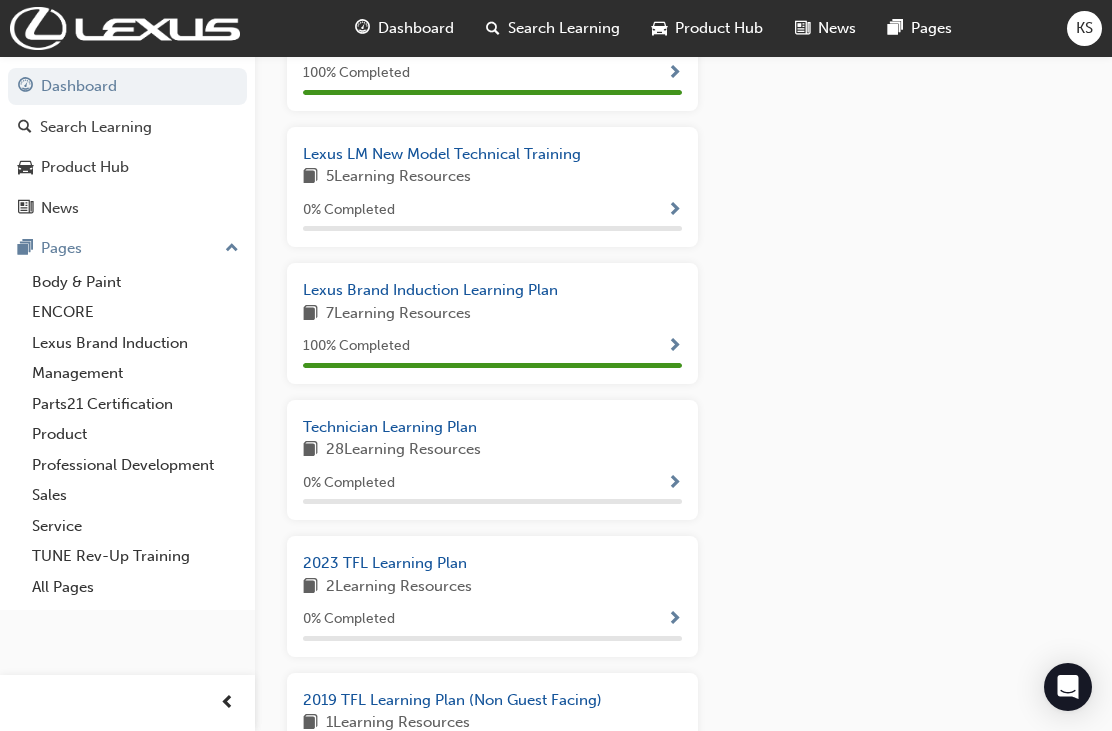 scroll, scrollTop: 1587, scrollLeft: 0, axis: vertical 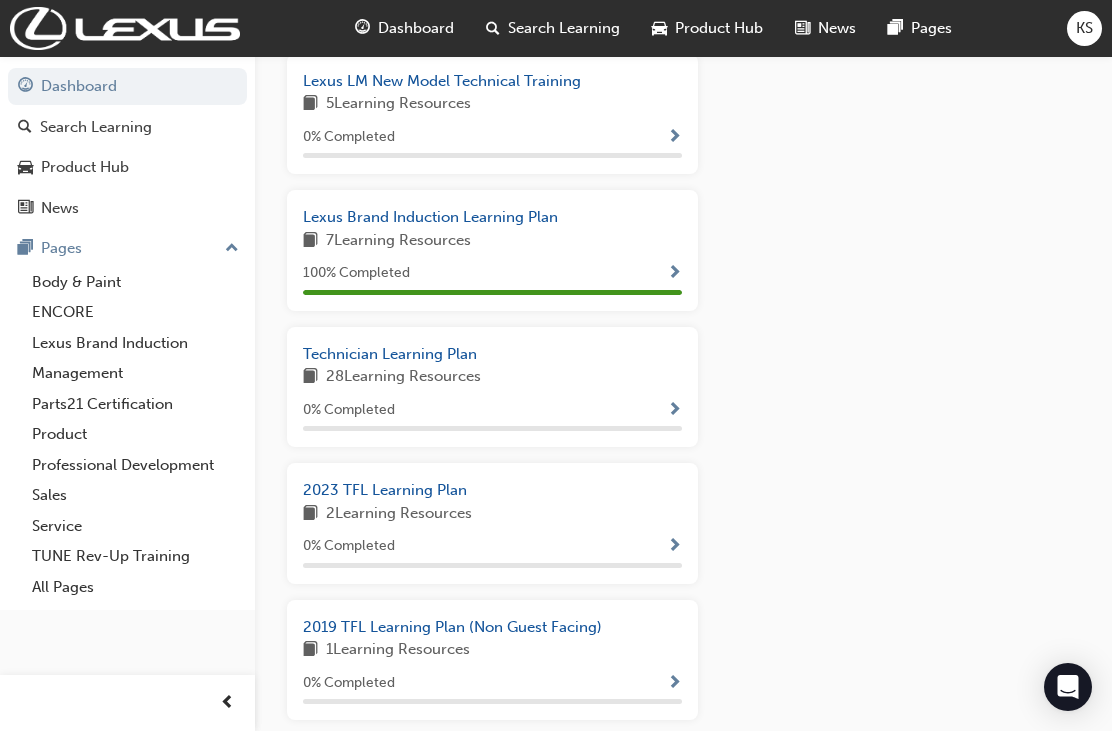 click on "Technician Learning Plan" at bounding box center (390, 354) 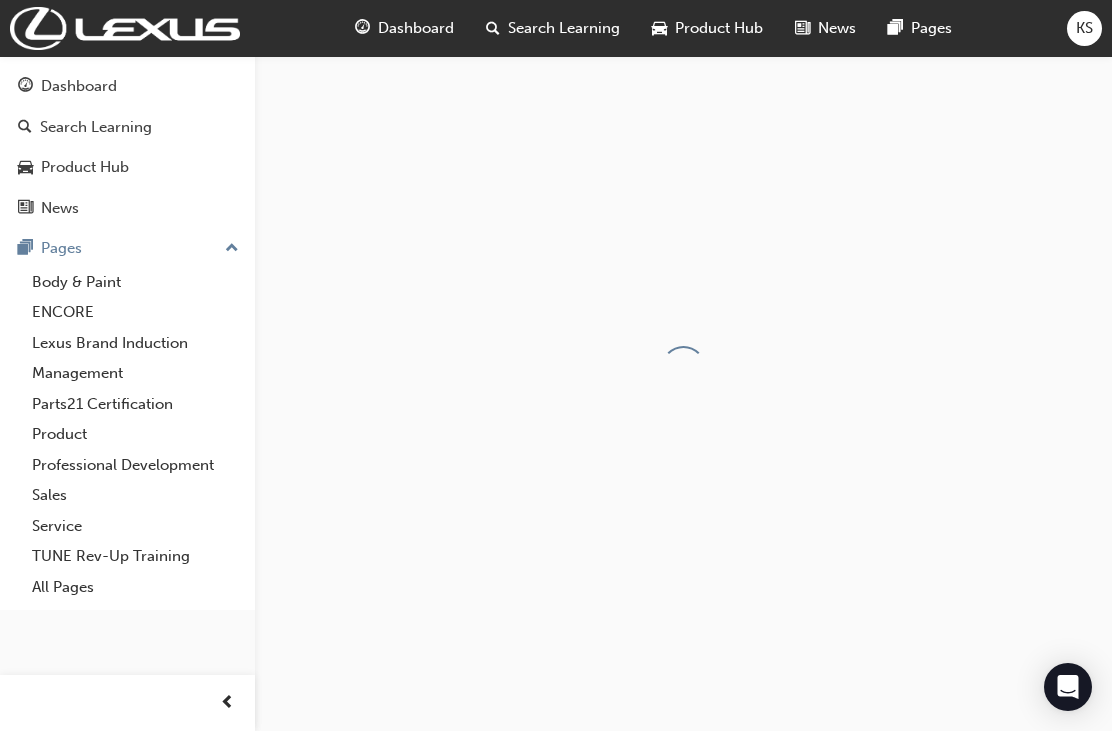 scroll, scrollTop: 0, scrollLeft: 0, axis: both 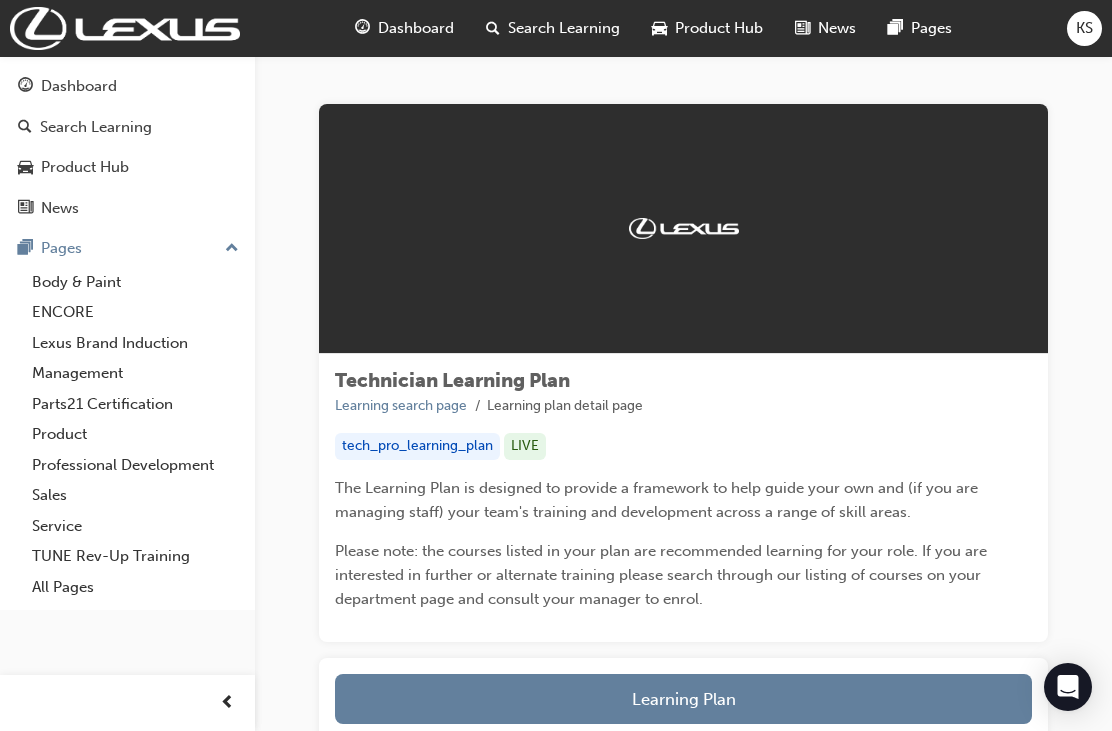 click on "Learning Plan" at bounding box center [683, 699] 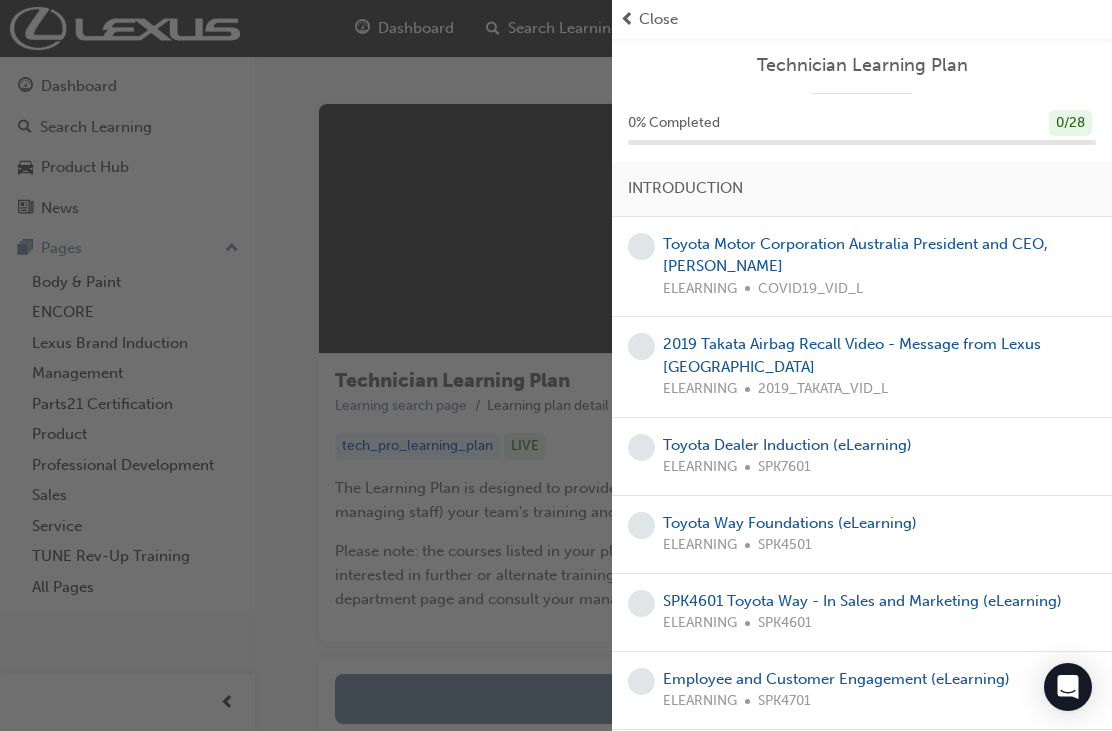 click on "Close" at bounding box center (658, 19) 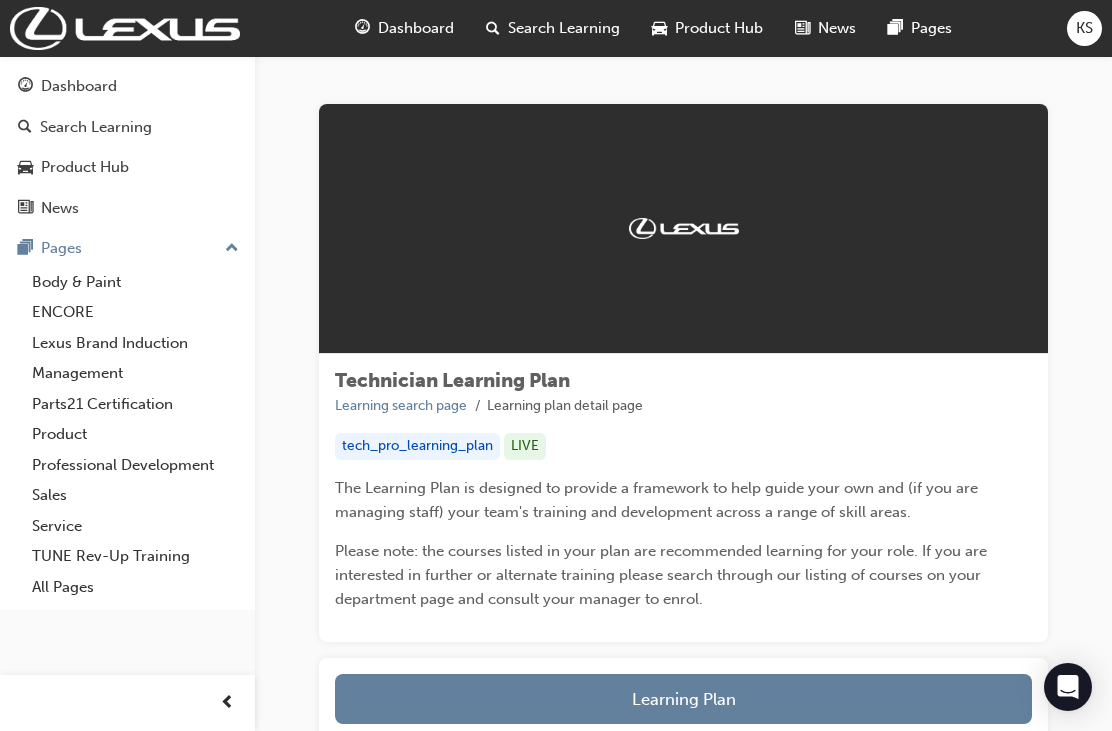 click on "Dashboard" at bounding box center (416, 28) 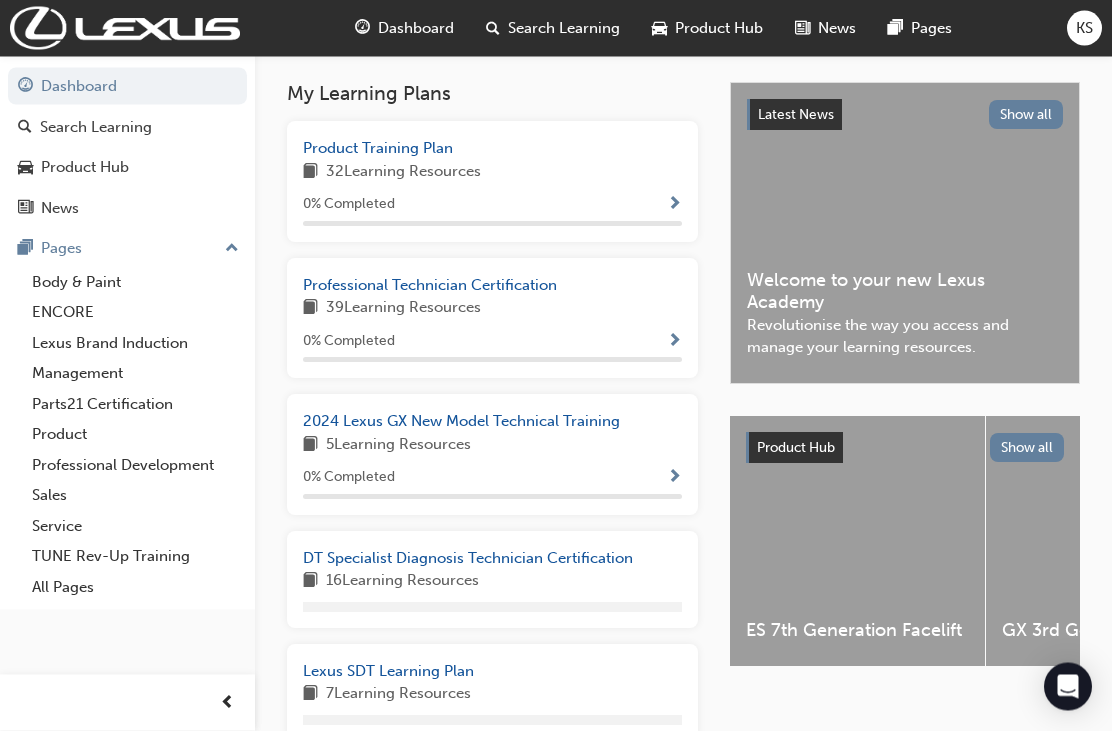 scroll, scrollTop: 405, scrollLeft: 0, axis: vertical 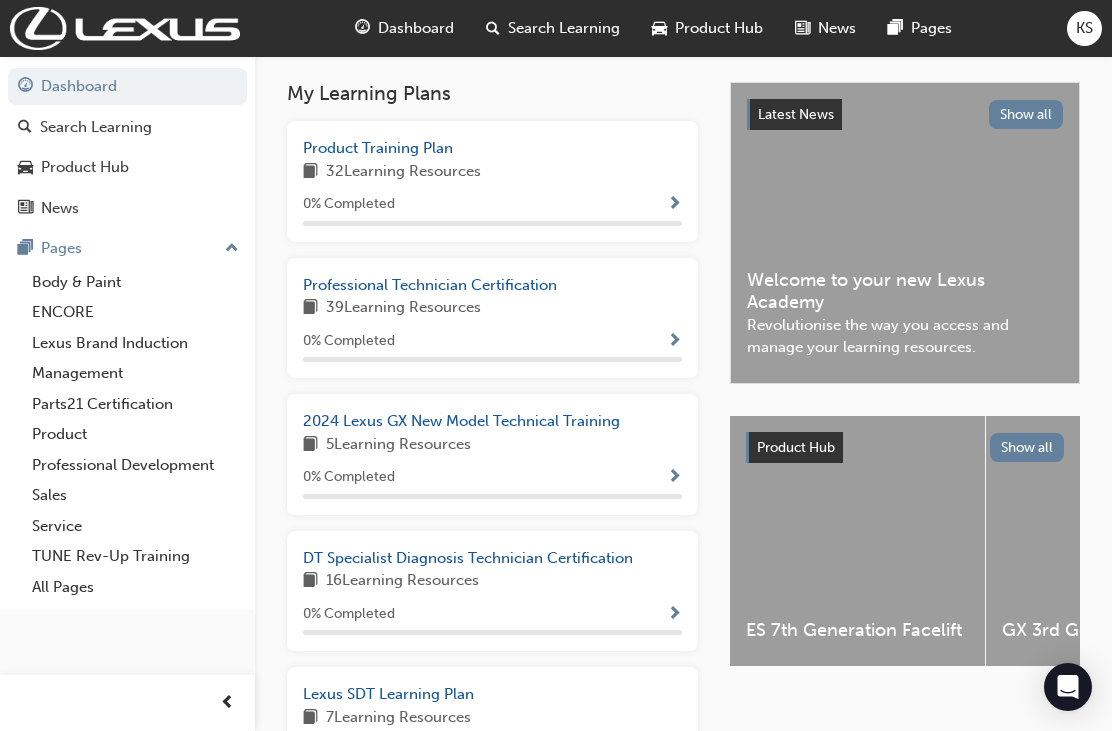 click on "Professional Technician Certification" at bounding box center [430, 285] 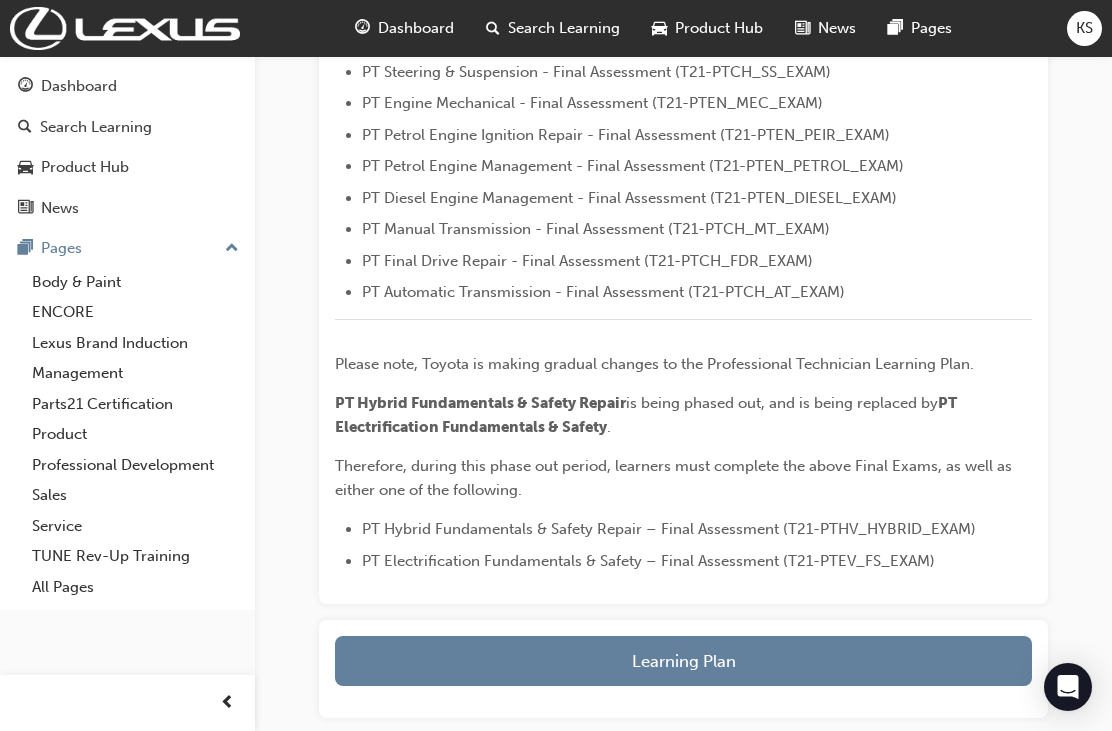 scroll, scrollTop: 700, scrollLeft: 0, axis: vertical 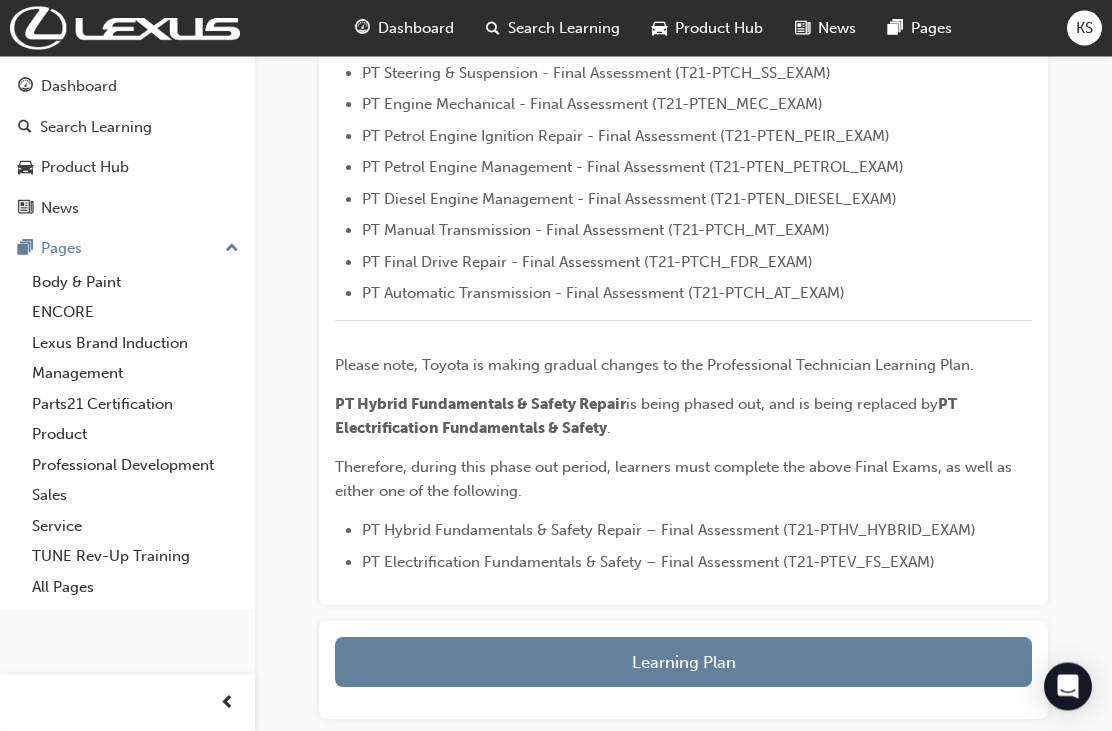 click on "Learning Plan" at bounding box center [683, 663] 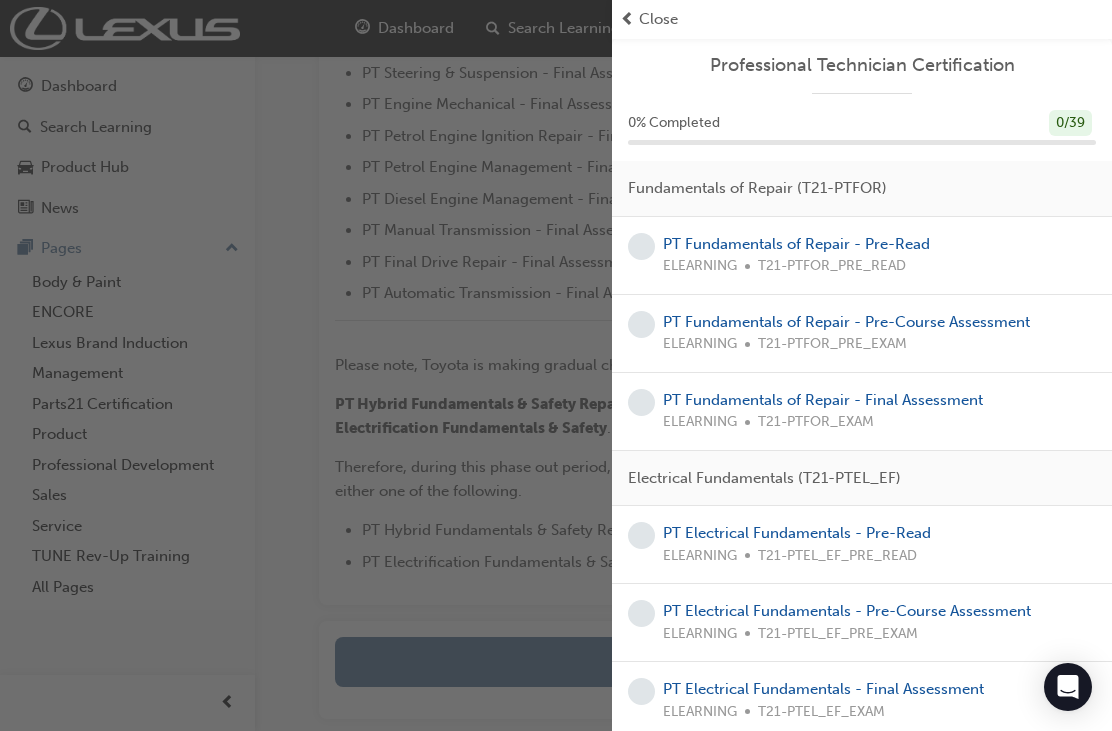 click on "PT Fundamentals of Repair - Pre-Read" at bounding box center [796, 244] 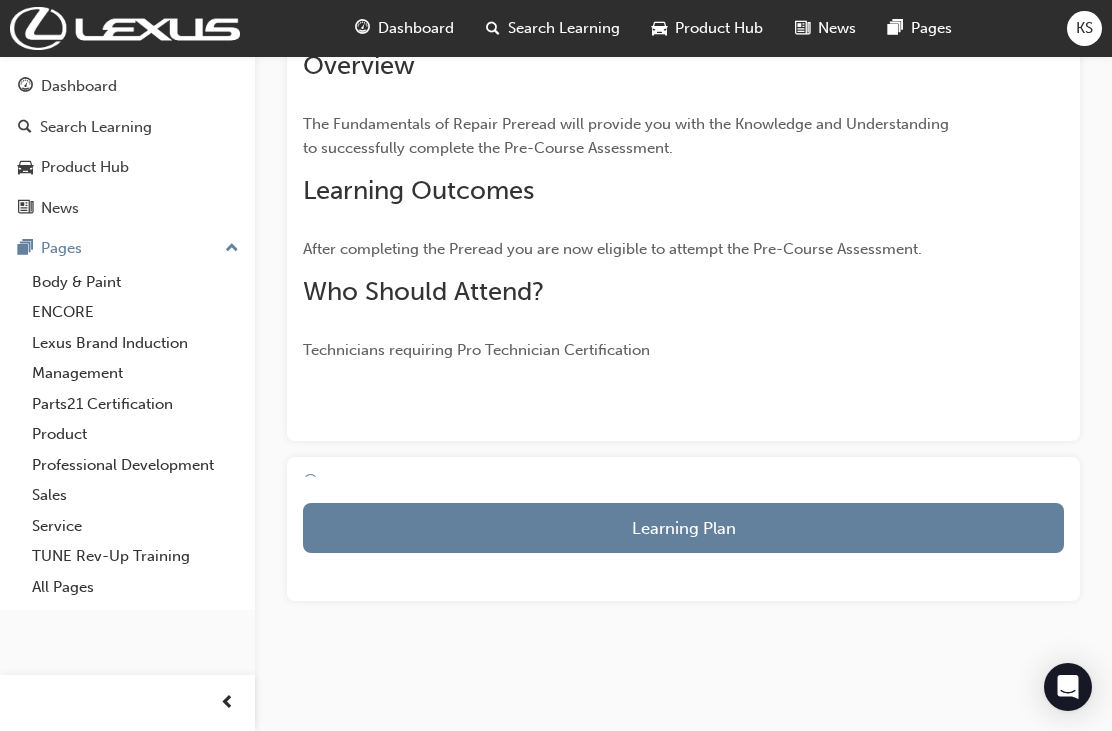 scroll, scrollTop: 0, scrollLeft: 0, axis: both 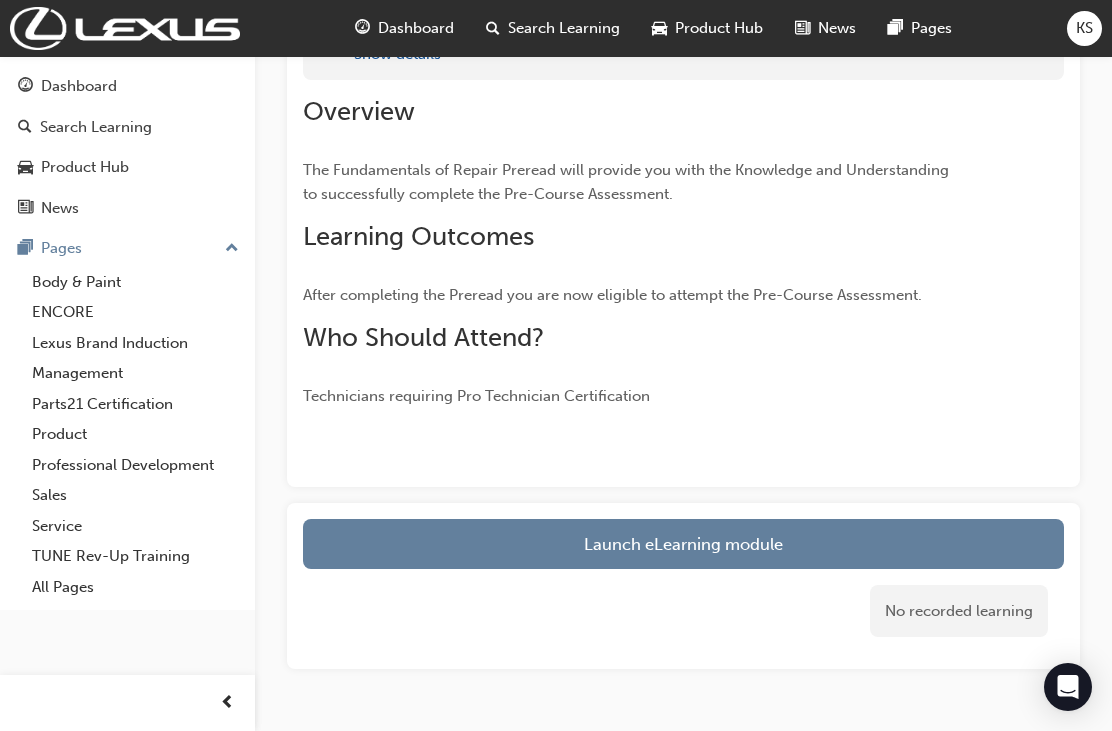 click on "Launch eLearning module" at bounding box center [683, 544] 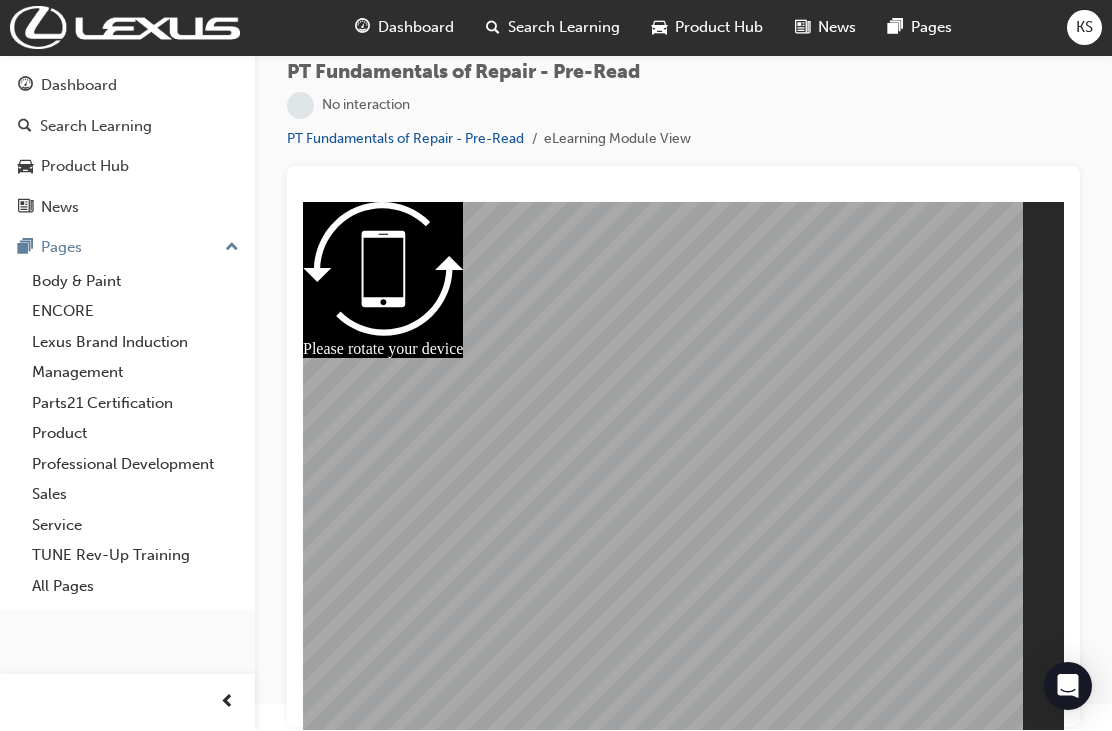 scroll, scrollTop: 0, scrollLeft: 0, axis: both 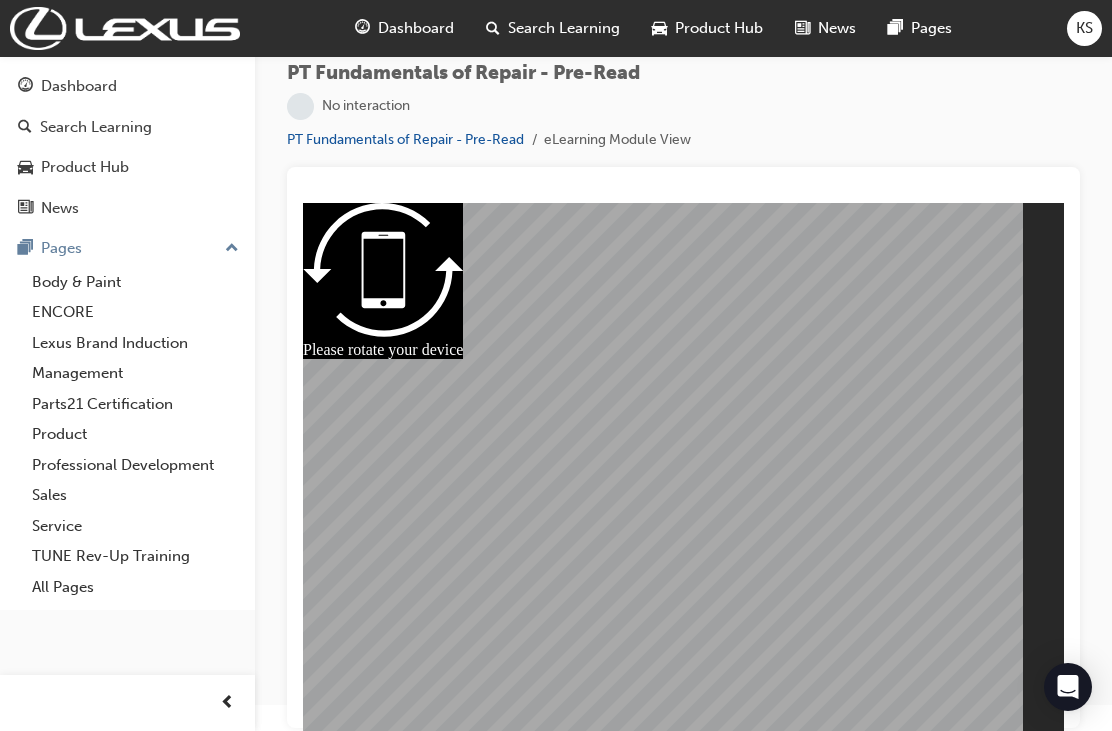 click at bounding box center (683, 467) 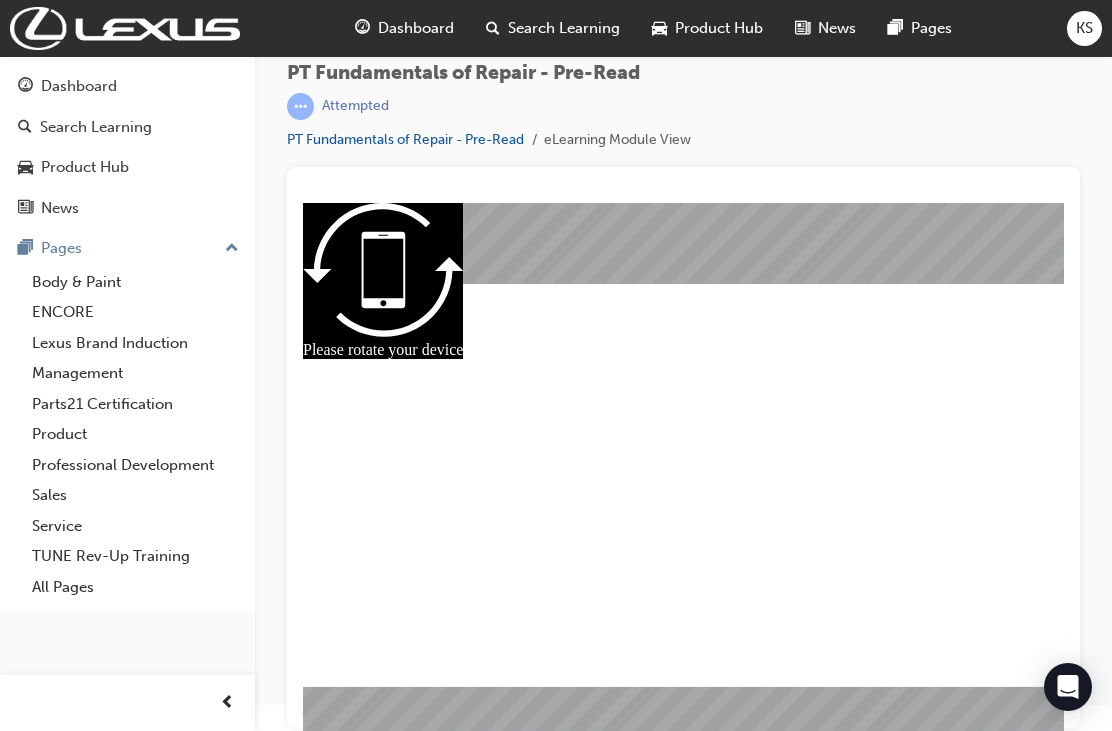click on "slide: Title screen Oval 1 PT Fundamentals of Repair Pre-Read START PT Fundamentals of Repair Pre-Read START" at bounding box center [683, 467] 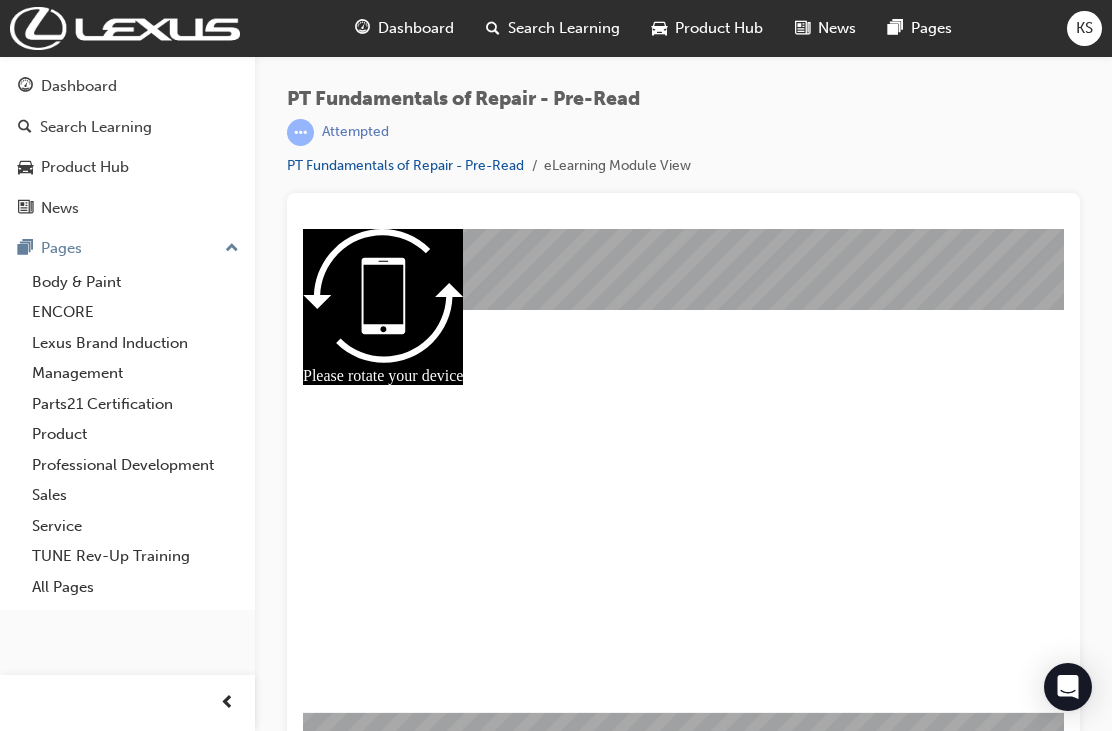 scroll, scrollTop: 26, scrollLeft: 0, axis: vertical 